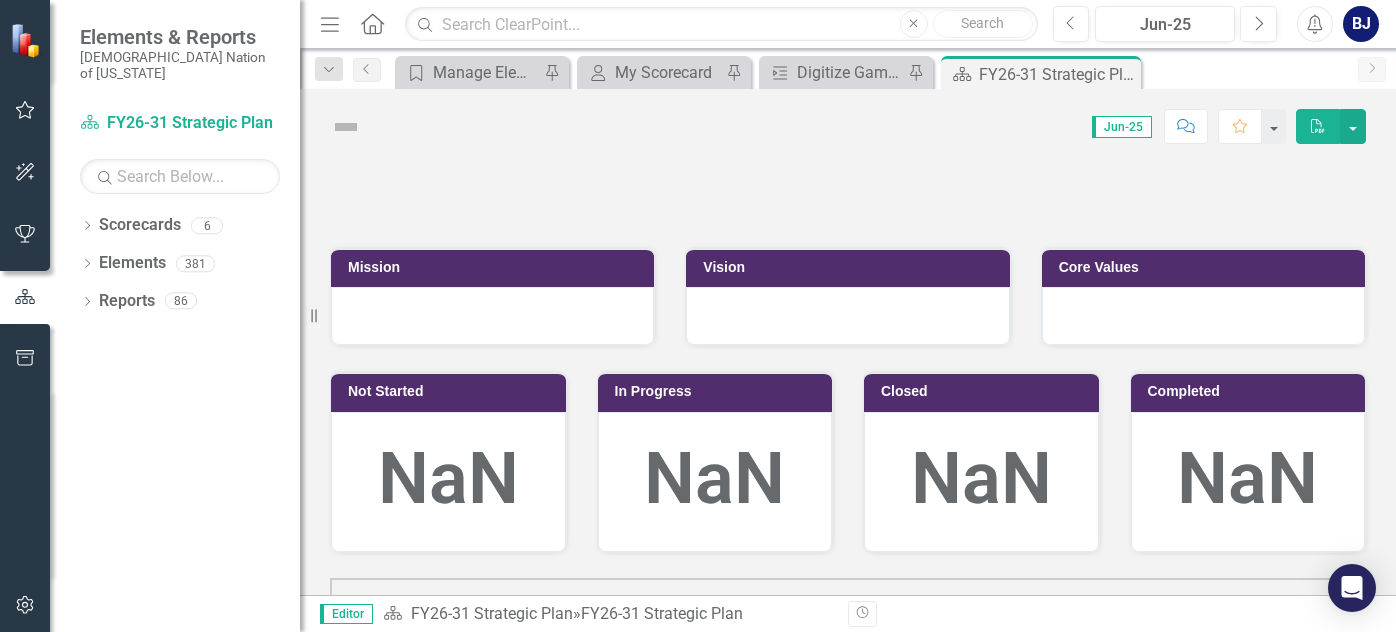 scroll, scrollTop: 0, scrollLeft: 0, axis: both 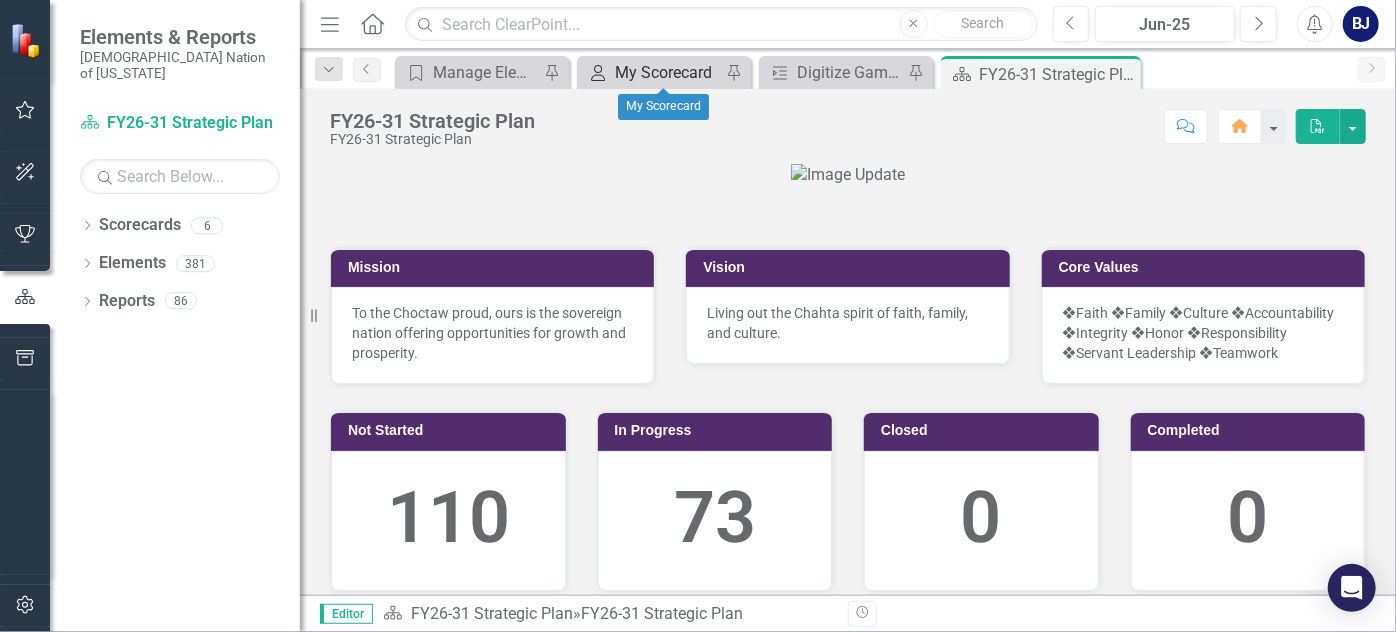 click on "My Scorecard" at bounding box center (668, 72) 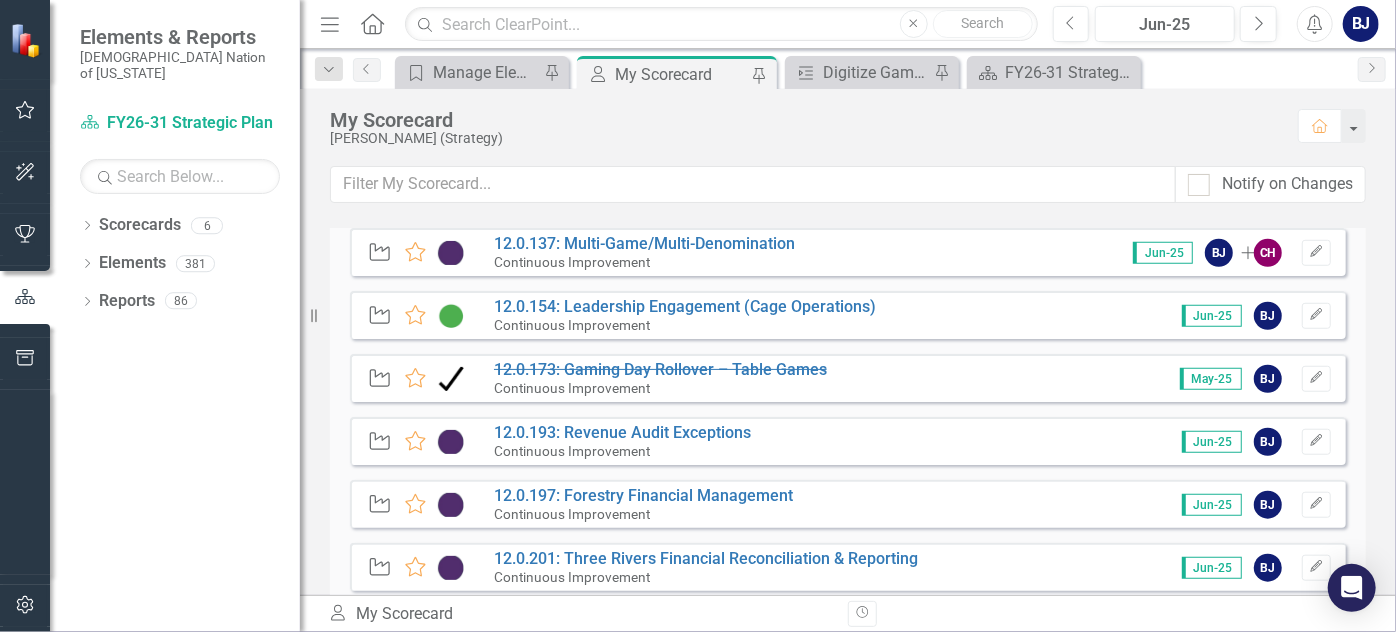scroll, scrollTop: 777, scrollLeft: 0, axis: vertical 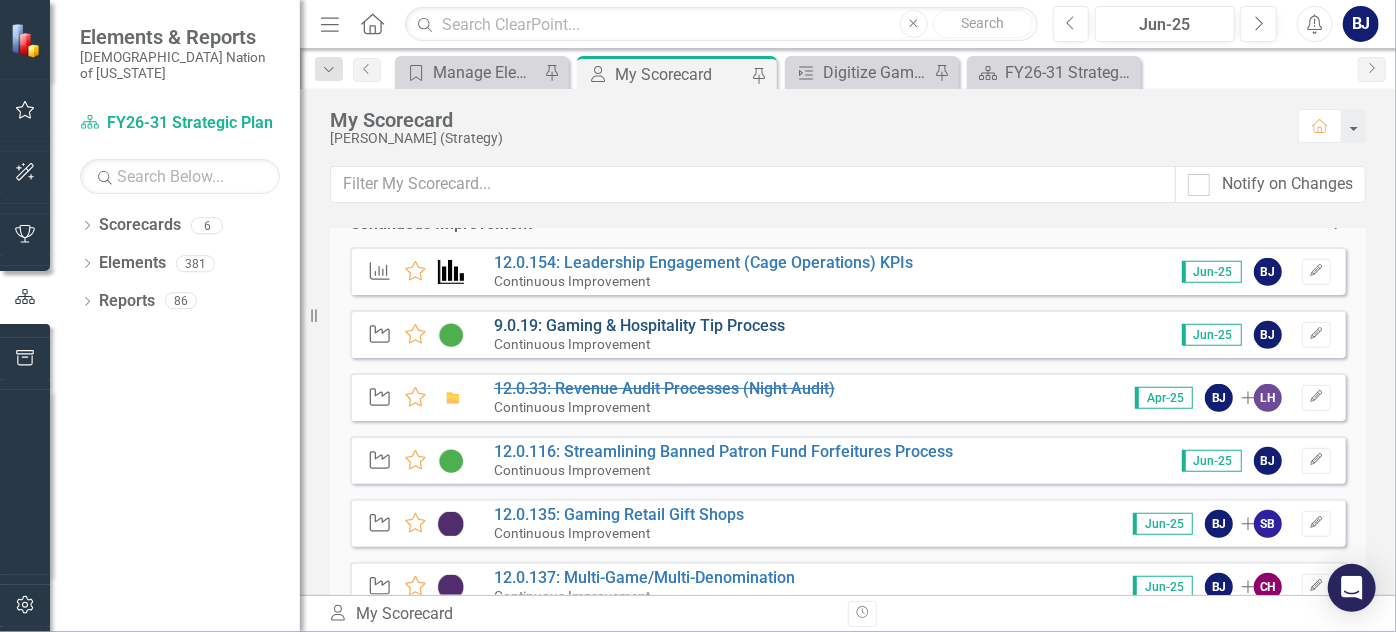 click on "9.0.19: Gaming & Hospitality Tip Process" at bounding box center [639, 325] 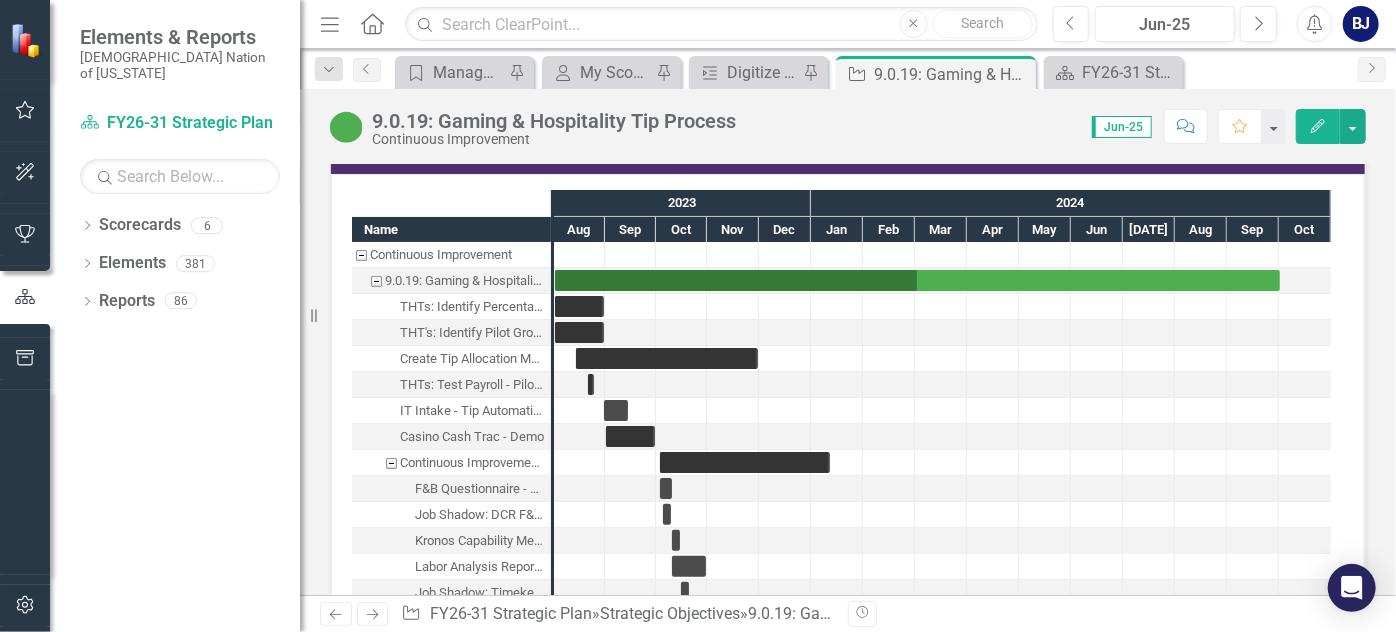 scroll, scrollTop: 3996, scrollLeft: 0, axis: vertical 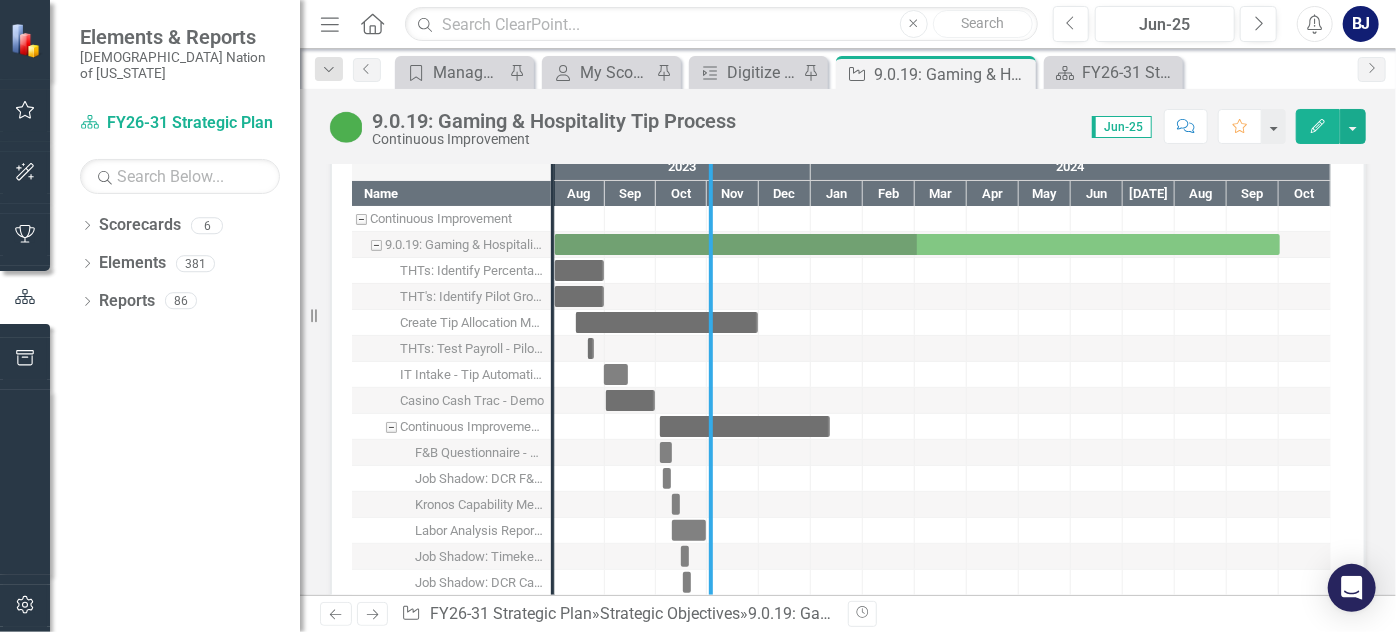 drag, startPoint x: 551, startPoint y: 178, endPoint x: 758, endPoint y: 238, distance: 215.5203 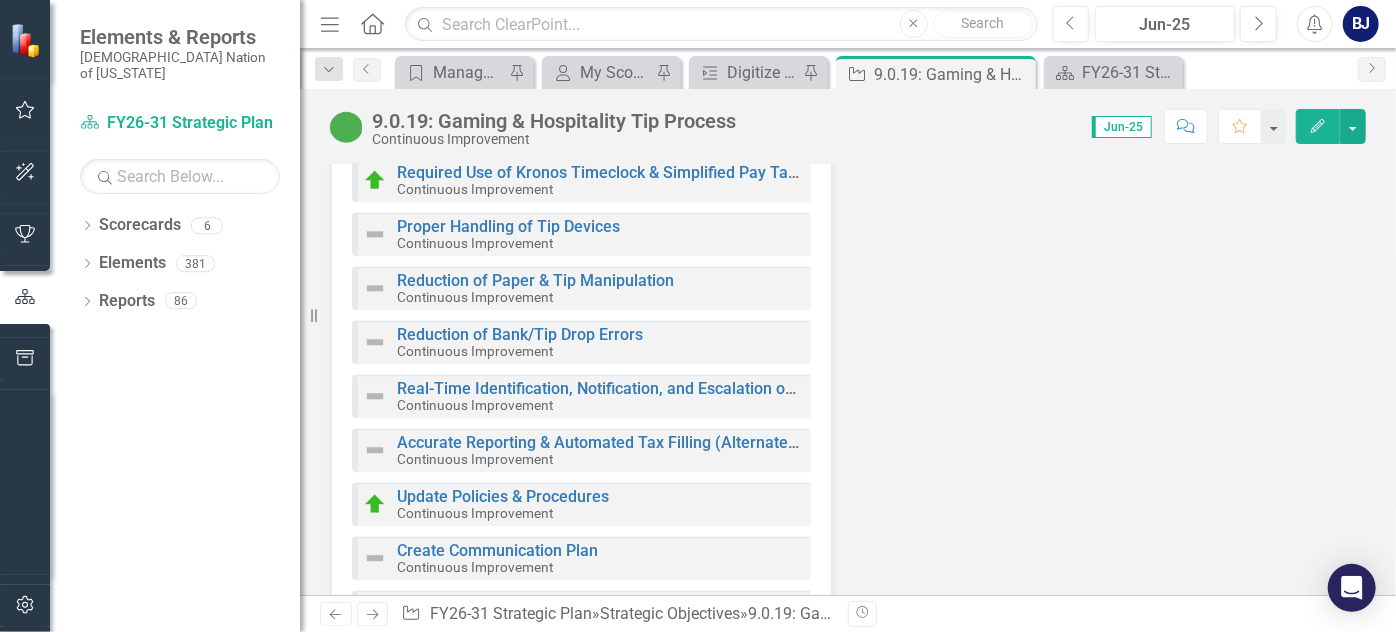 scroll, scrollTop: 6429, scrollLeft: 0, axis: vertical 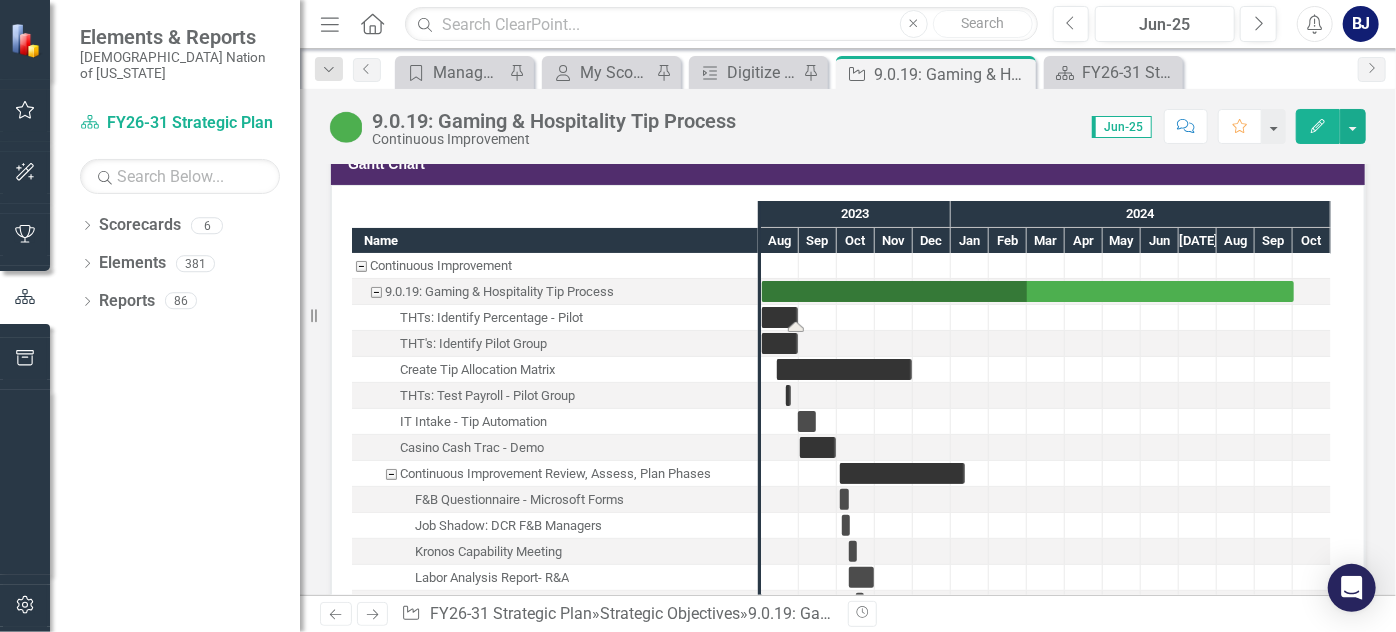 click at bounding box center [780, 317] 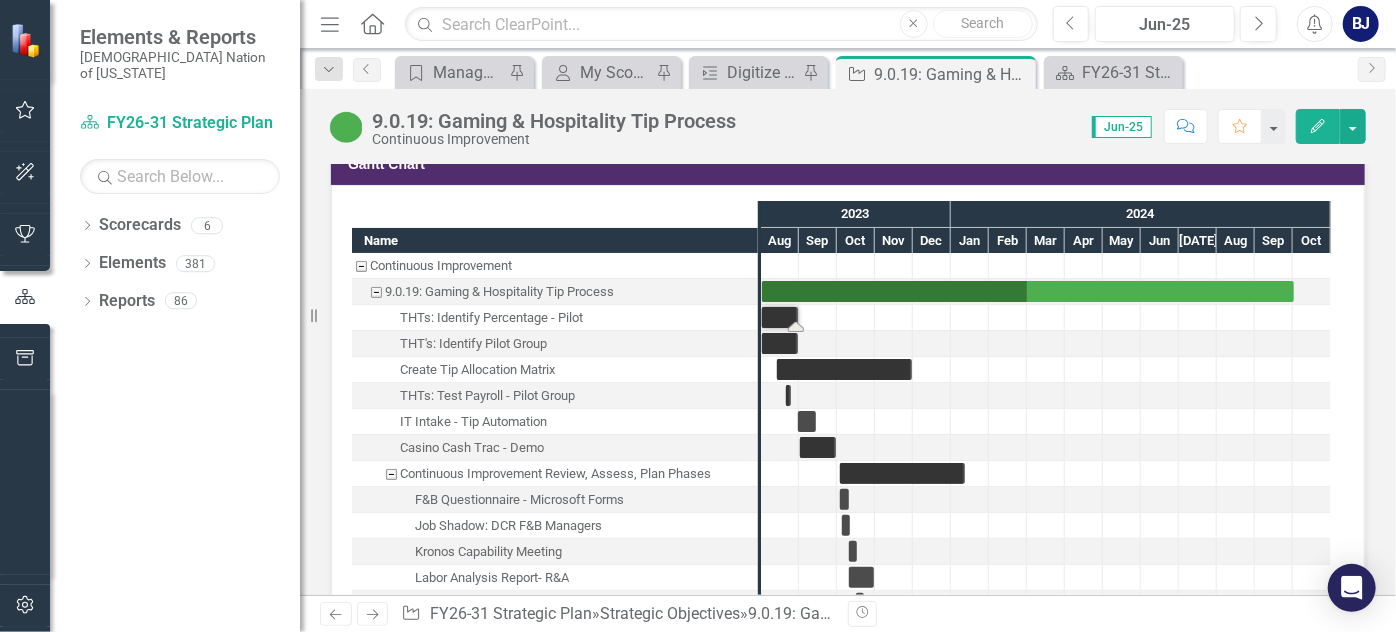 click at bounding box center (856, 317) 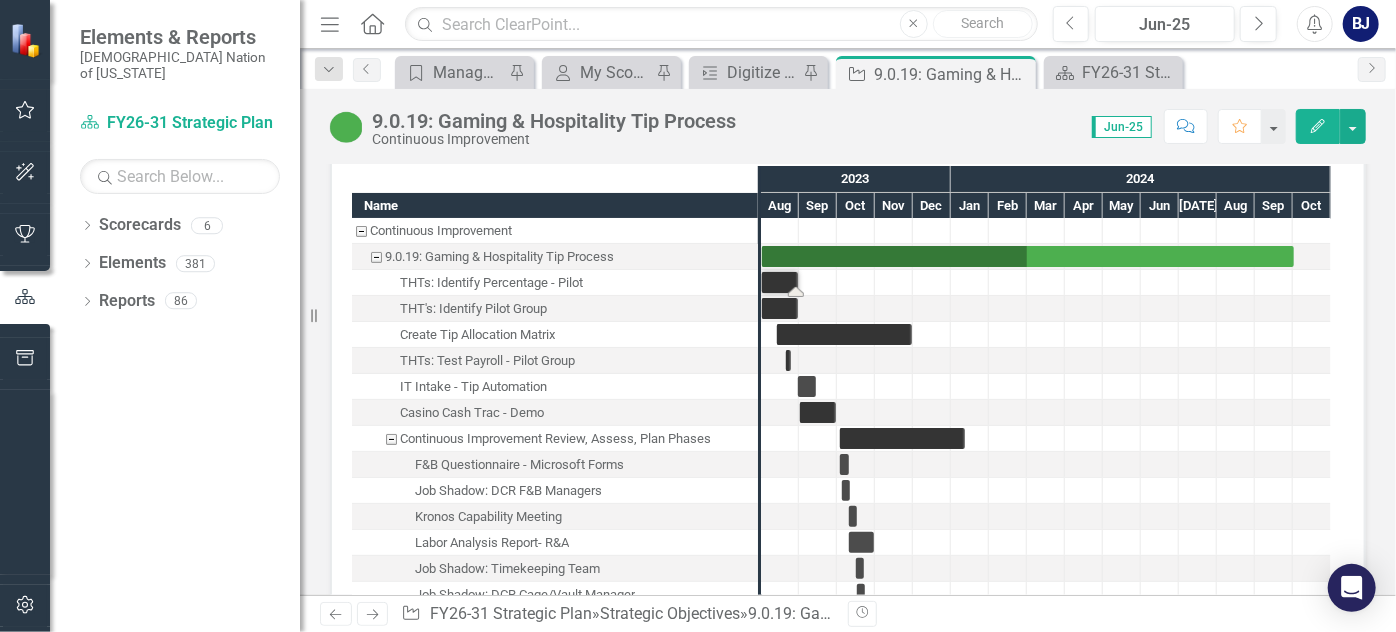 scroll, scrollTop: 3949, scrollLeft: 0, axis: vertical 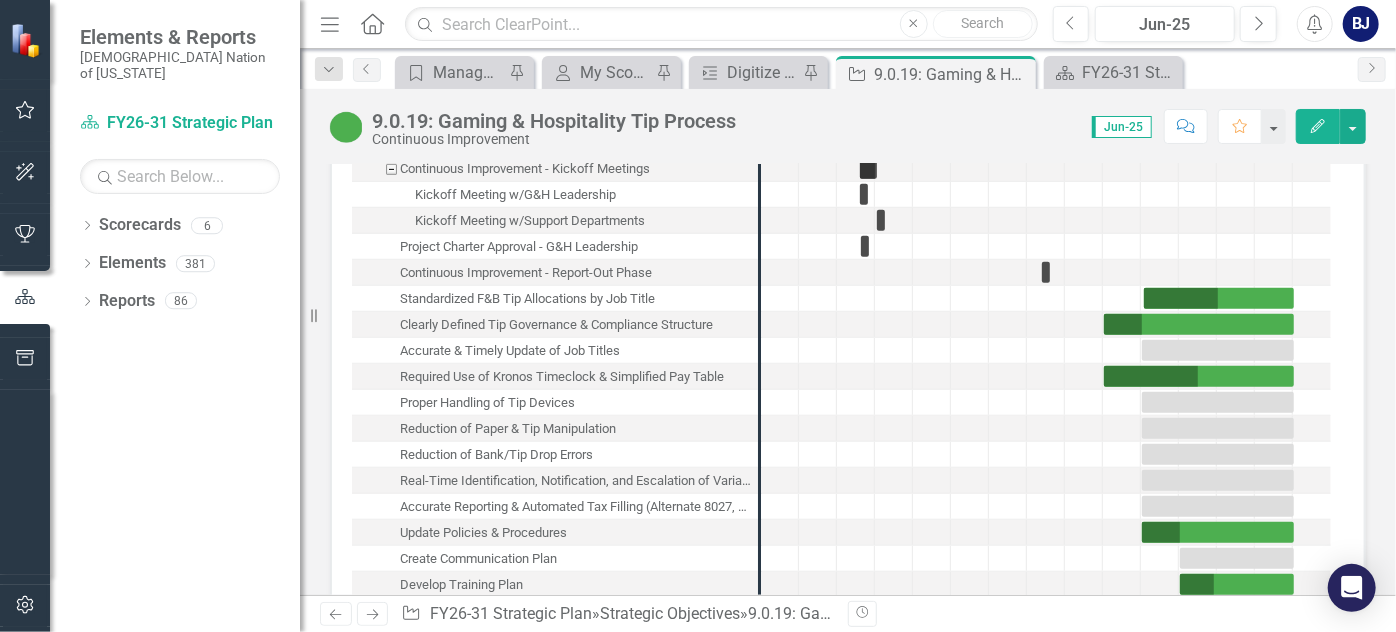 drag, startPoint x: 1163, startPoint y: 306, endPoint x: 832, endPoint y: 311, distance: 331.03775 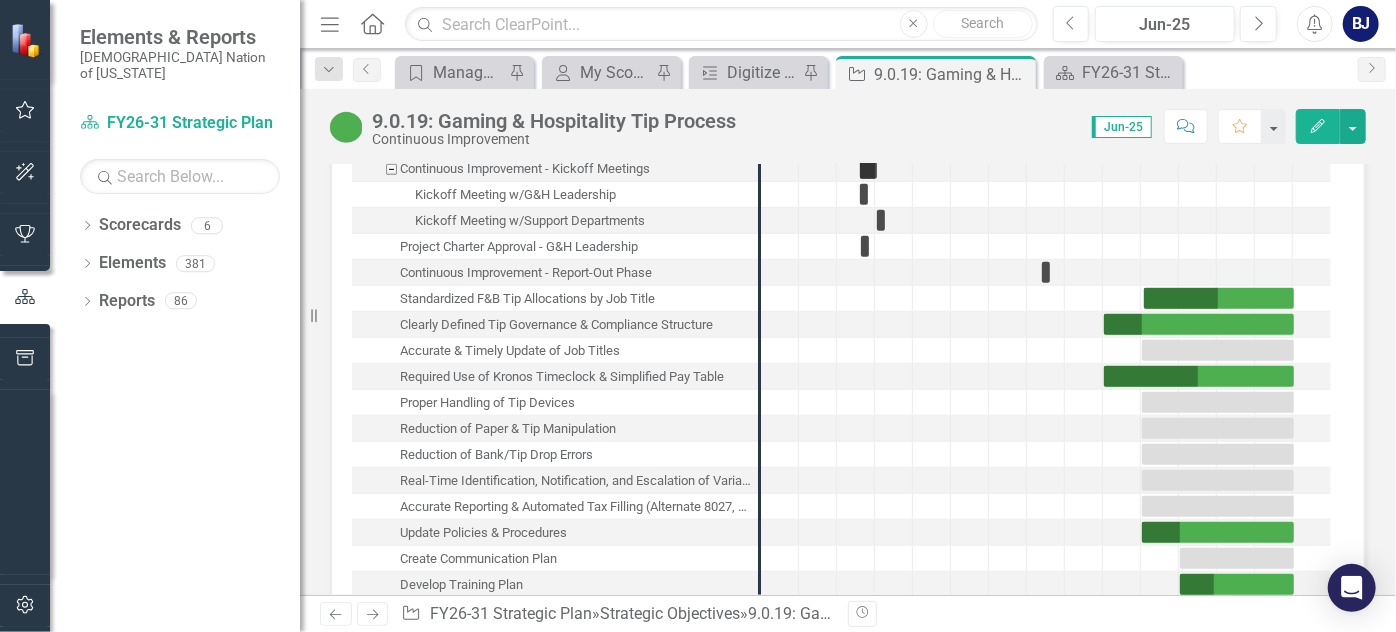 click on "CI Facilitator ER [PERSON_NAME] (Strategy) Strategy Partner [PERSON_NAME] [PERSON_NAME] (Strategy) Project Folder Link 9.0.19  Action Plan Link Problem Statement Current processes required to manage Gaming & Hospitality tips are not defined, inconsistent, manual and outdated resulting in administrative burdens, non-compliance, and payroll errors. Executive Champion [PERSON_NAME] Sponsor [PERSON_NAME] Team Lead [PERSON_NAME] Project Team [PERSON_NAME] [PERSON_NAME] [PERSON_NAME] [PERSON_NAME] [PERSON_NAME] [PERSON_NAME] [PERSON_NAME] [PERSON_NAME] Continuous Improvement Goals Define and standardize tip processes to remove administrative burdens, reduce manual processes, increase wage access for associates, and decrease payroll errors to meet Choctaw Nation of [US_STATE]'s Strategic Goal: Strengthen Financial Growth and Economic Sustainability. Vision of Success
Creation of process maps ​
Reduce administrative responsibilities  ​
Standardize procedures ​
Increase access to wages" at bounding box center [848, 379] 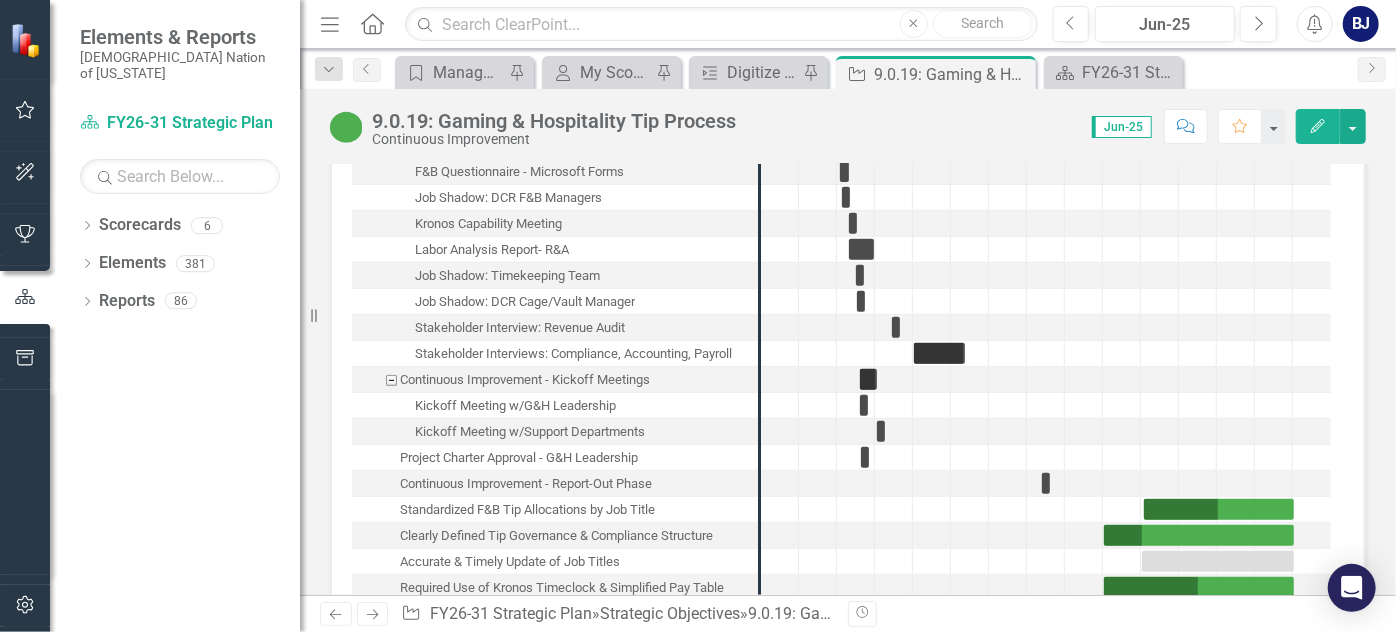 scroll, scrollTop: 4290, scrollLeft: 0, axis: vertical 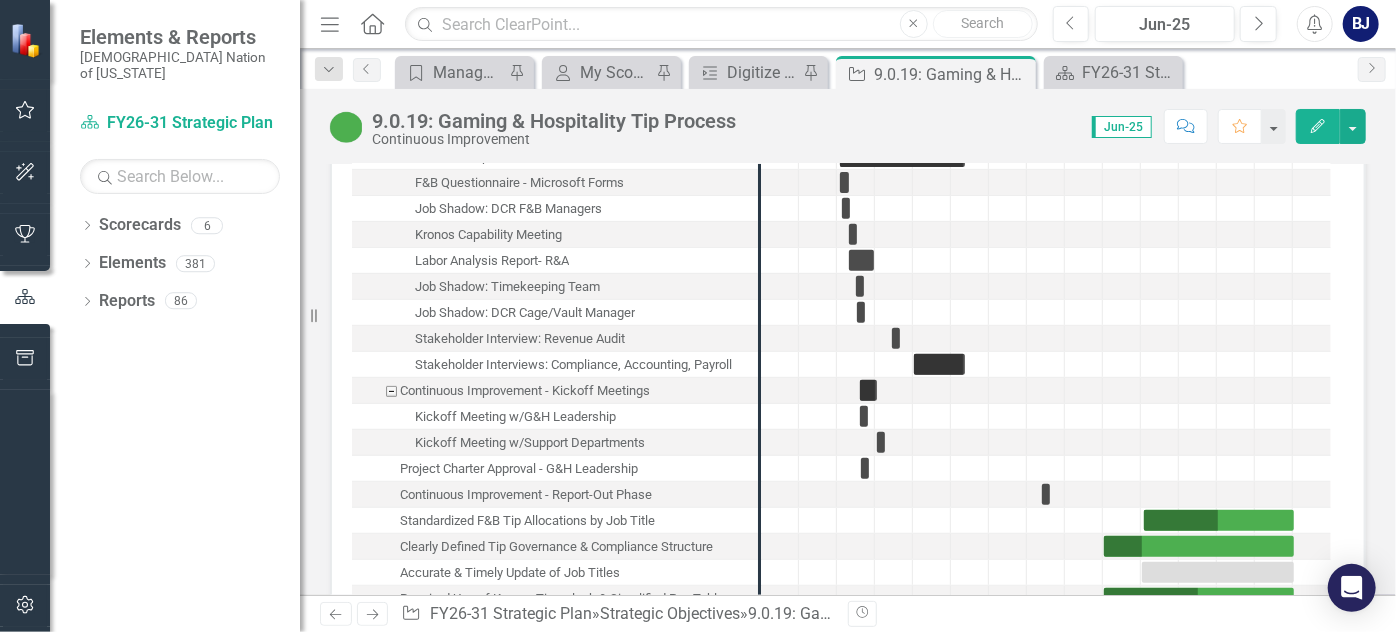 click on "CI Facilitator ER [PERSON_NAME] (Strategy) Strategy Partner [PERSON_NAME] [PERSON_NAME] (Strategy) Project Folder Link 9.0.19  Action Plan Link Problem Statement Current processes required to manage Gaming & Hospitality tips are not defined, inconsistent, manual and outdated resulting in administrative burdens, non-compliance, and payroll errors. Executive Champion [PERSON_NAME] Sponsor [PERSON_NAME] Team Lead [PERSON_NAME] Project Team [PERSON_NAME] [PERSON_NAME] [PERSON_NAME] [PERSON_NAME] [PERSON_NAME] [PERSON_NAME] [PERSON_NAME] [PERSON_NAME] Continuous Improvement Goals Define and standardize tip processes to remove administrative burdens, reduce manual processes, increase wage access for associates, and decrease payroll errors to meet Choctaw Nation of [US_STATE]'s Strategic Goal: Strengthen Financial Growth and Economic Sustainability. Vision of Success
Creation of process maps ​
Reduce administrative responsibilities  ​
Standardize procedures ​
Increase access to wages" at bounding box center (848, 379) 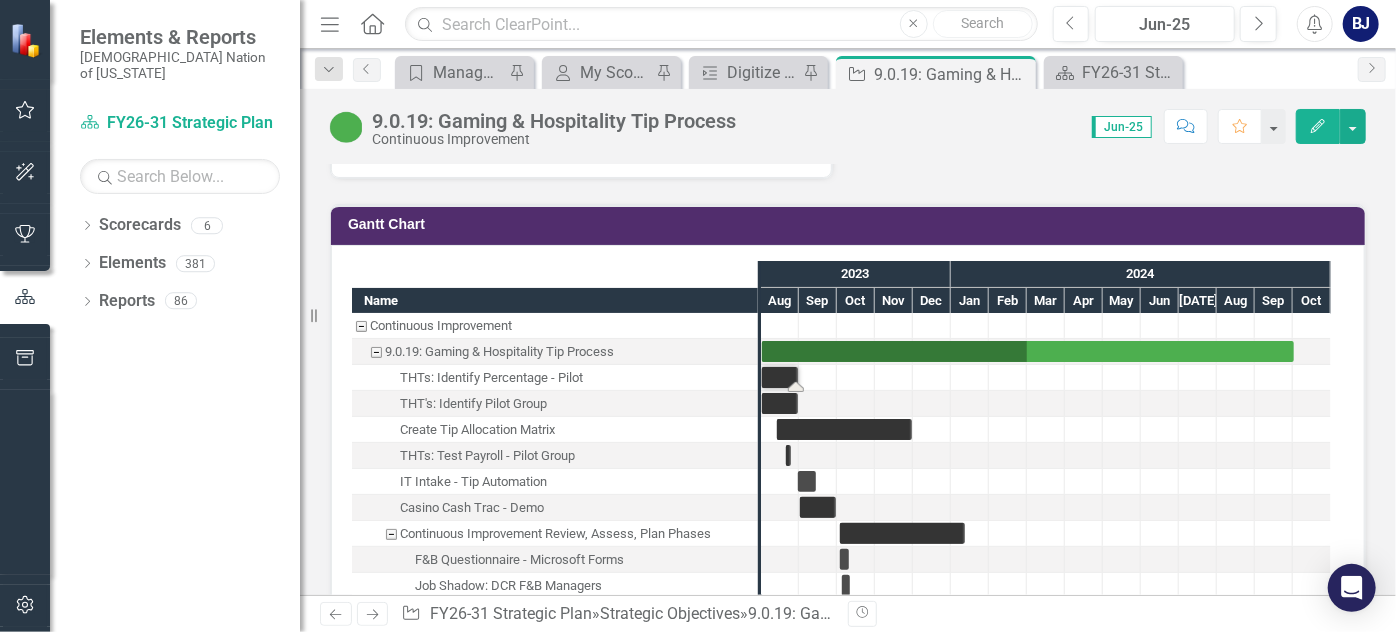 scroll, scrollTop: 3878, scrollLeft: 0, axis: vertical 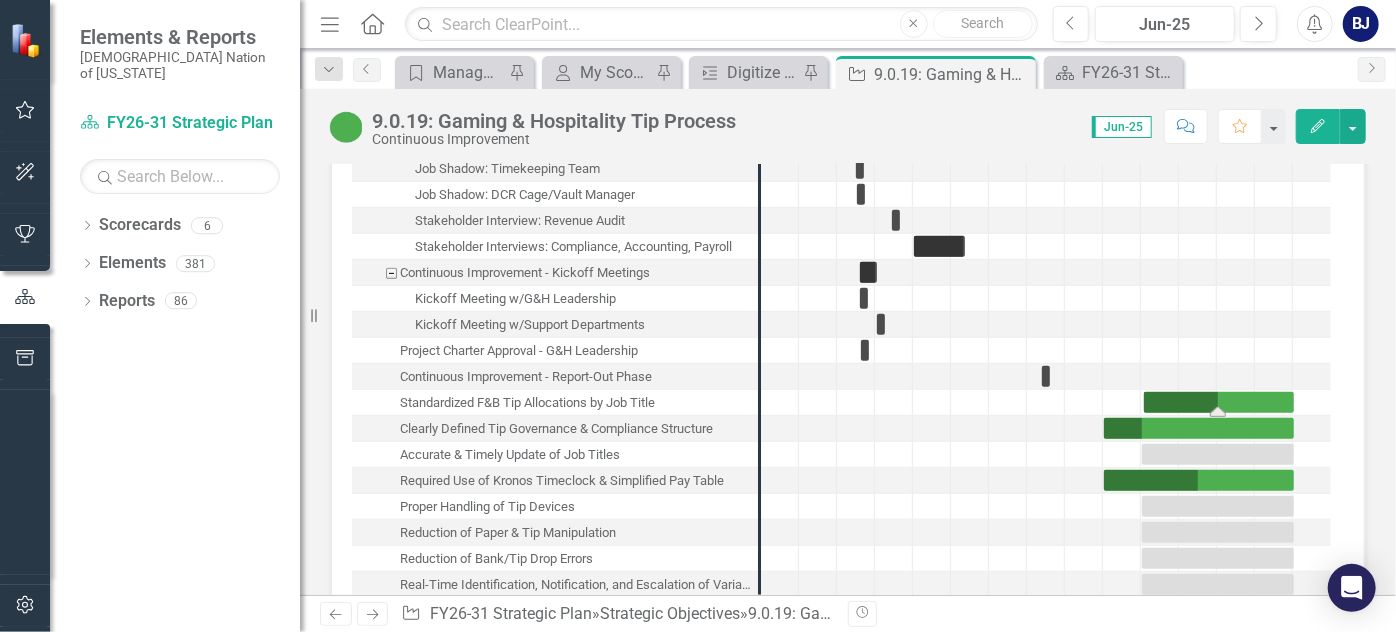 click at bounding box center [1219, 402] 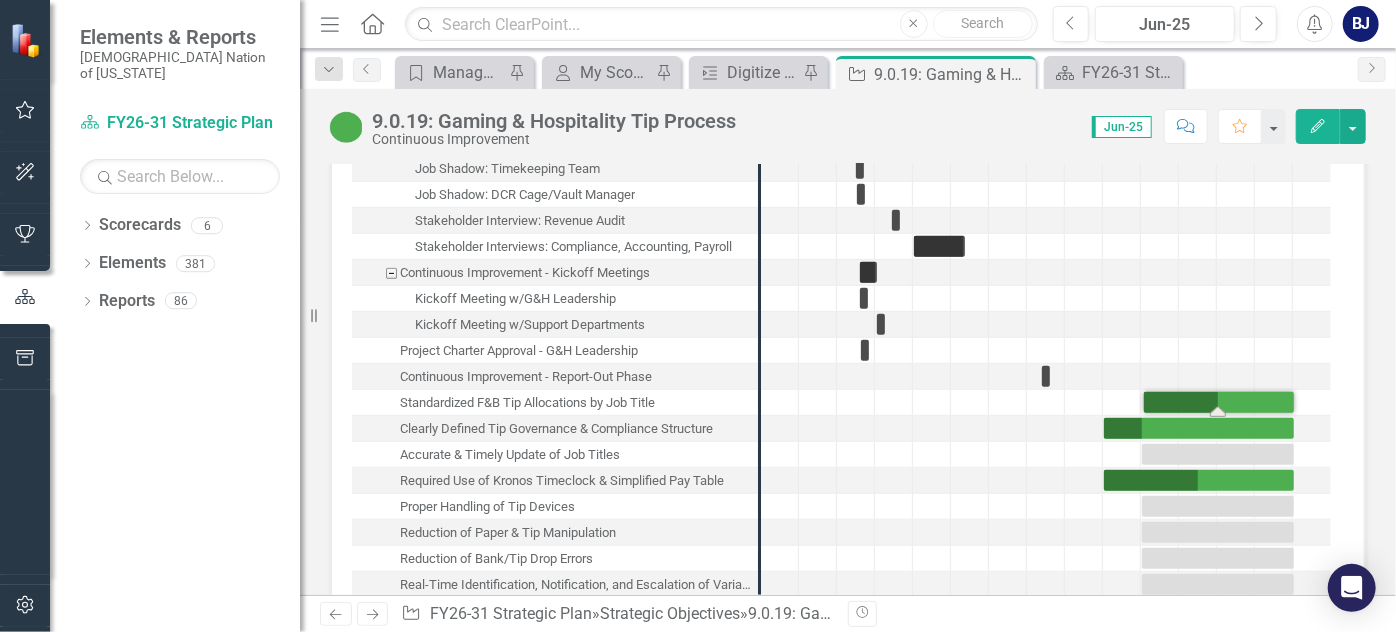 click at bounding box center [1219, 402] 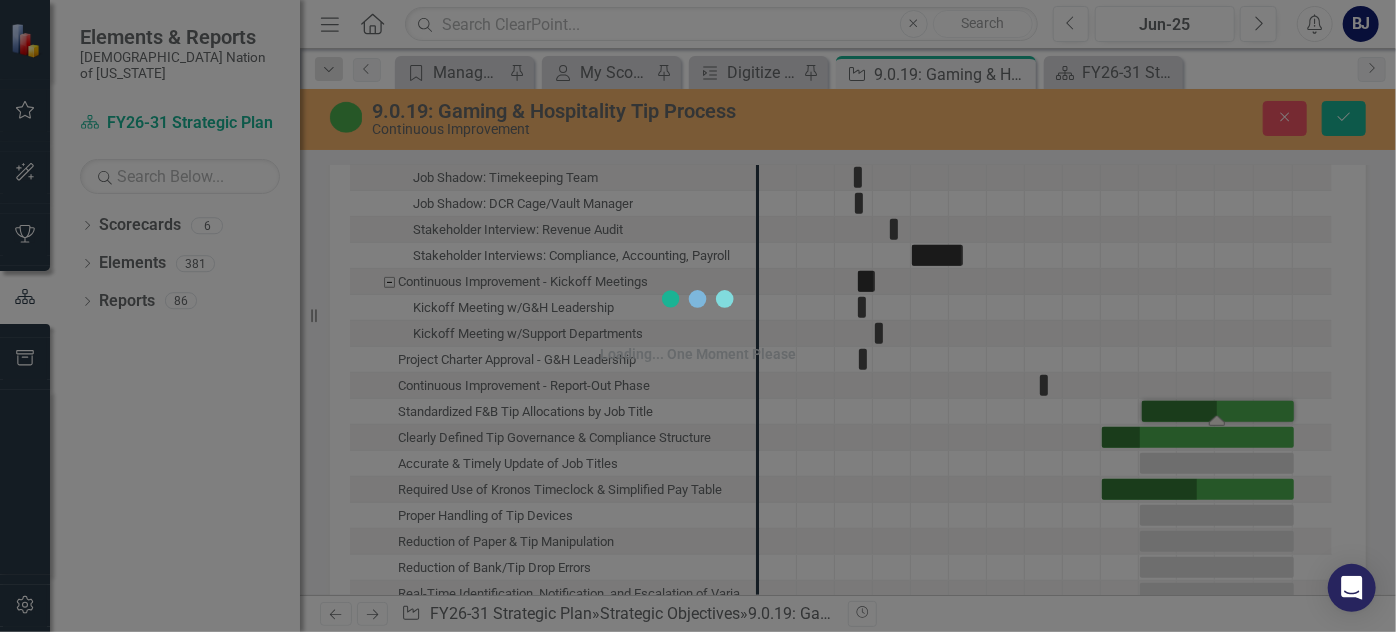 scroll, scrollTop: 4416, scrollLeft: 0, axis: vertical 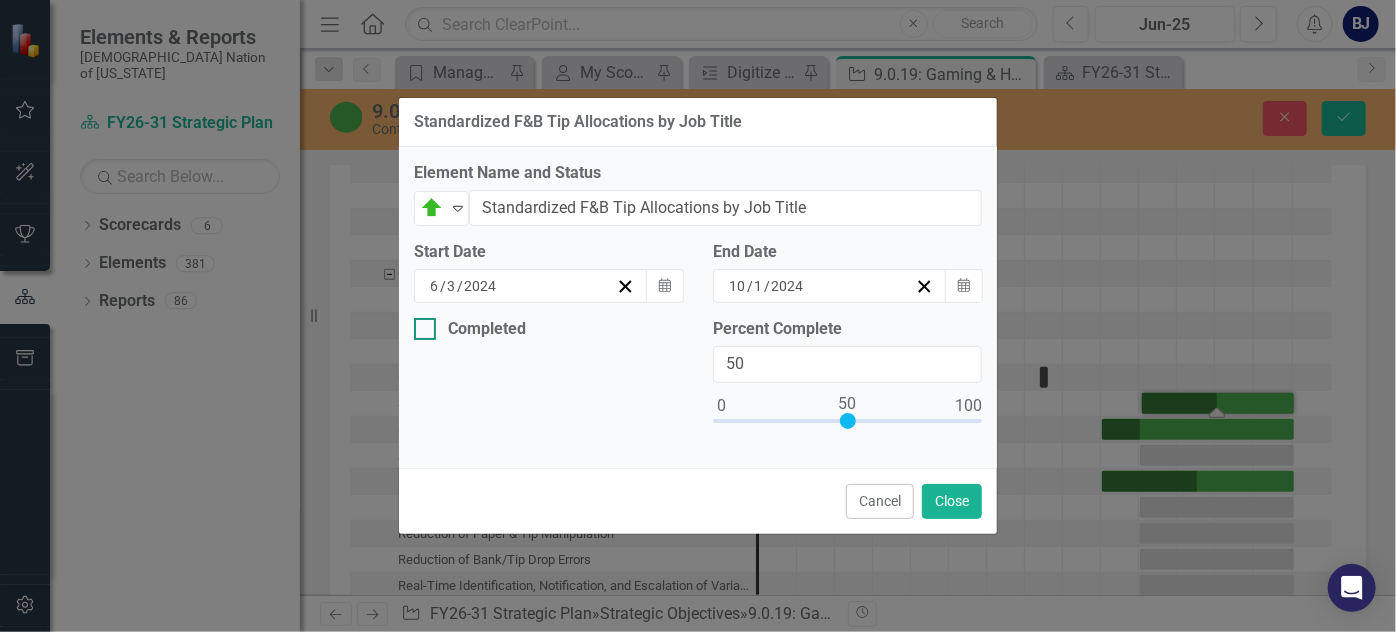 click at bounding box center [425, 329] 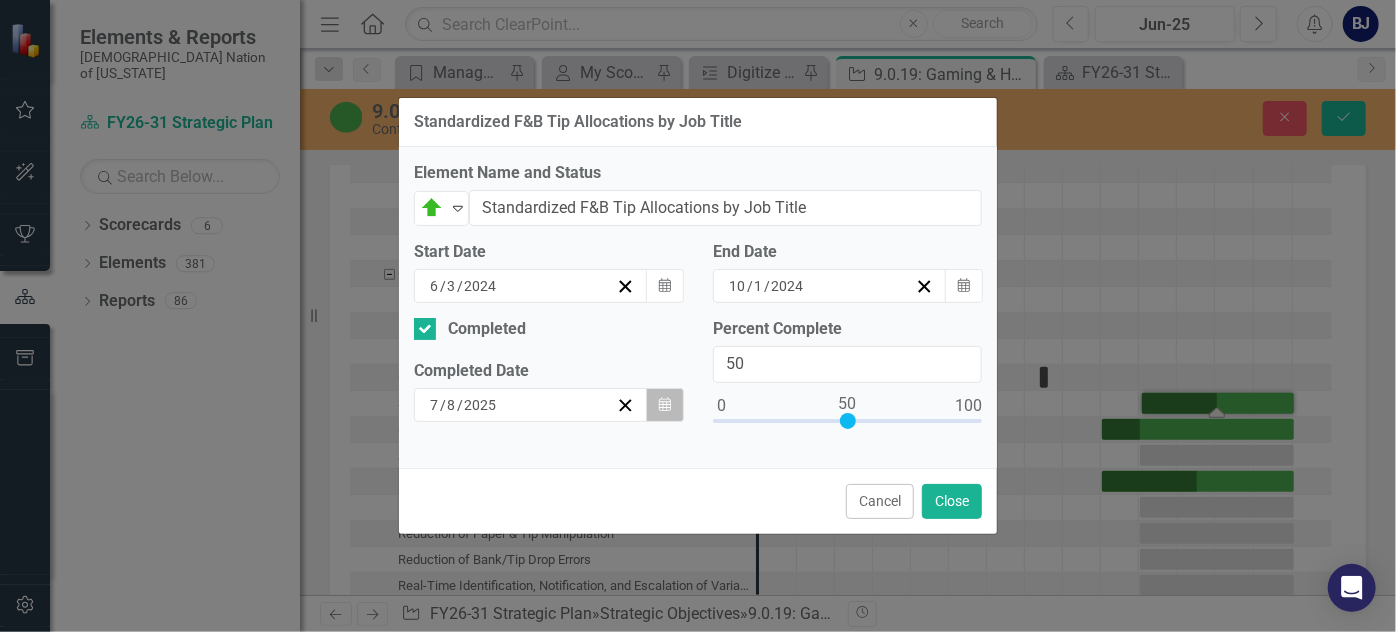 click on "Calendar" at bounding box center (665, 405) 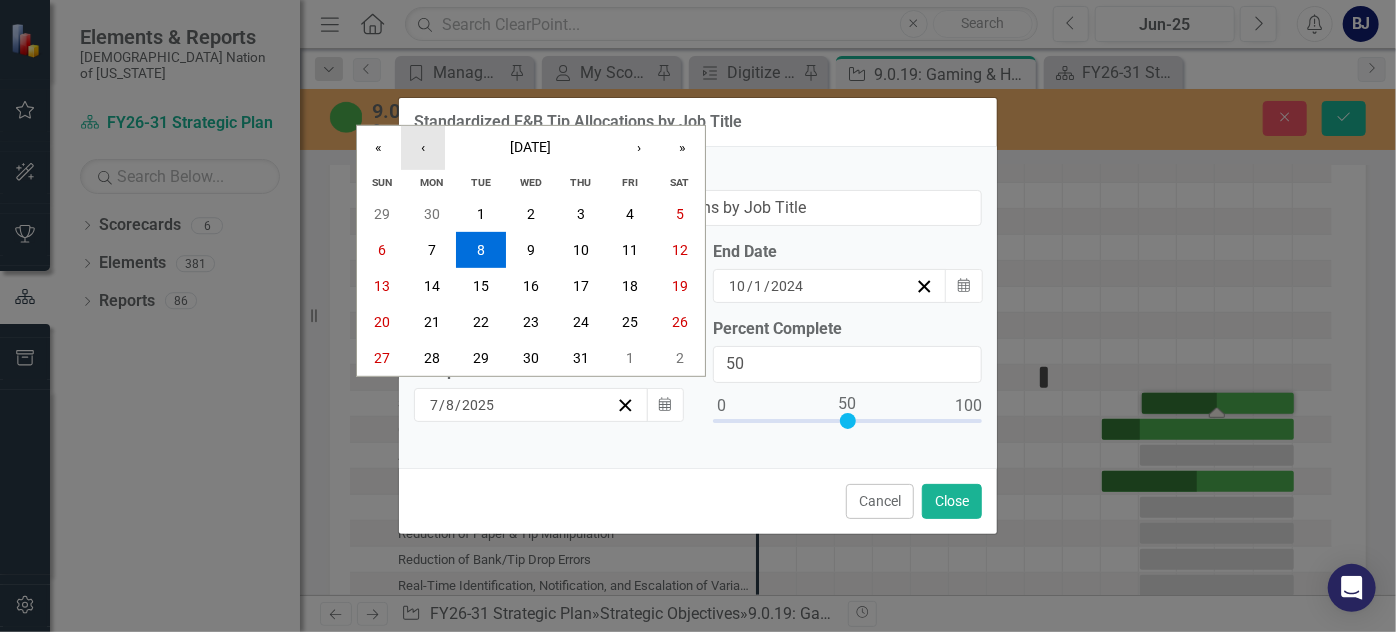 click on "‹" at bounding box center [423, 148] 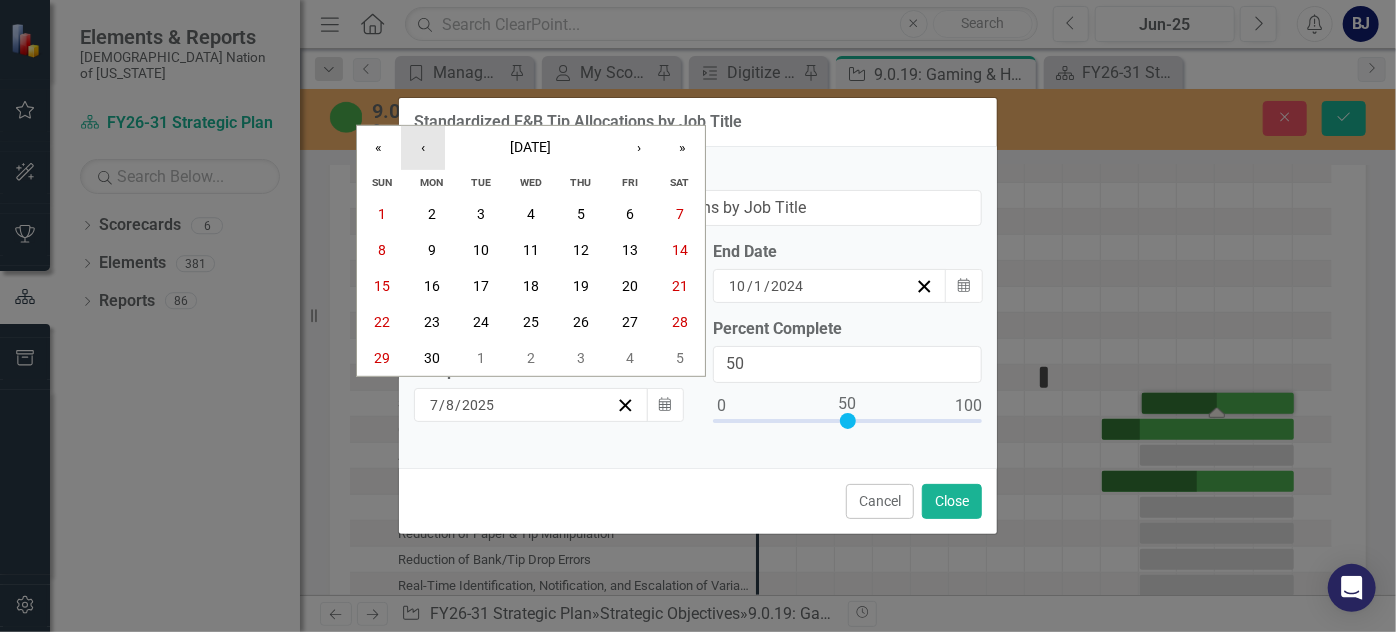 click on "‹" at bounding box center [423, 148] 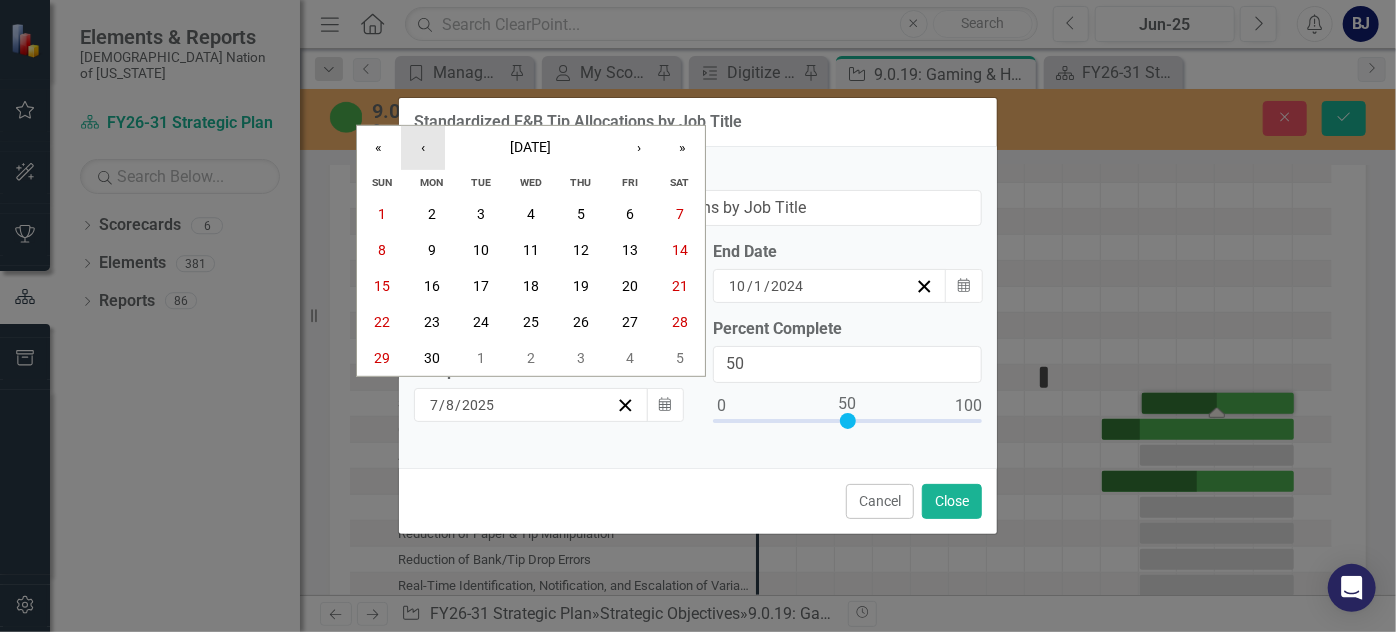 click on "‹" at bounding box center (423, 148) 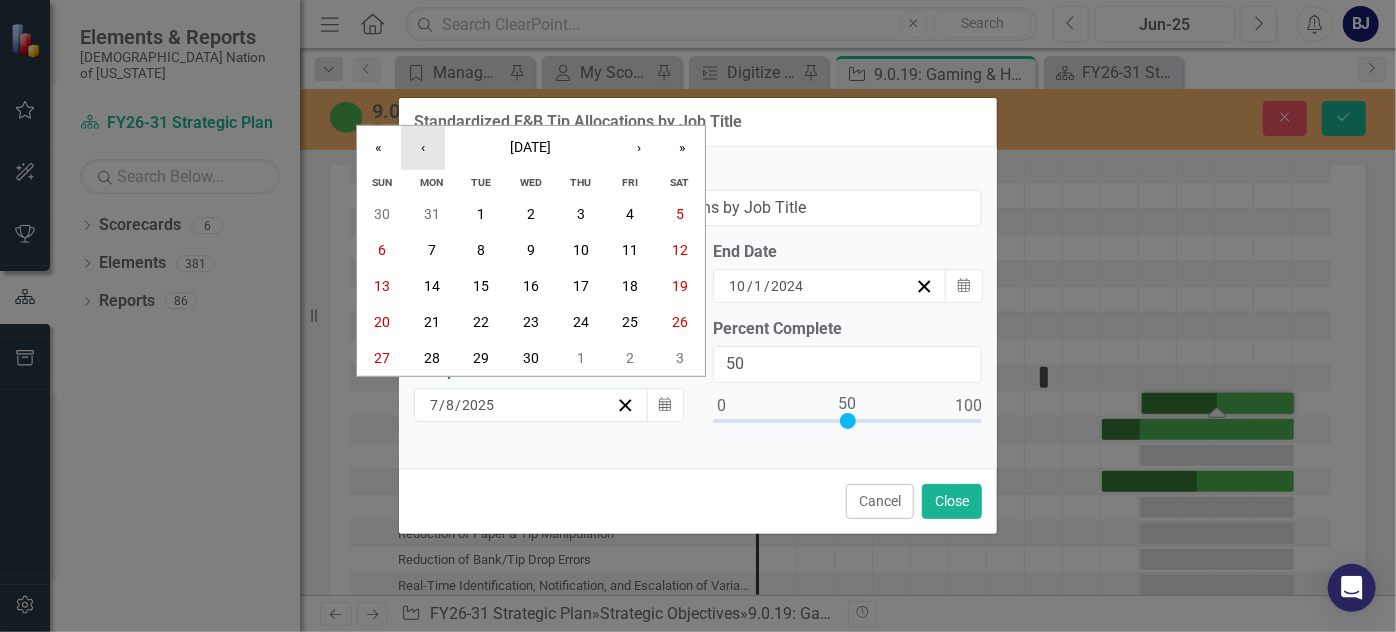 click on "‹" at bounding box center (423, 148) 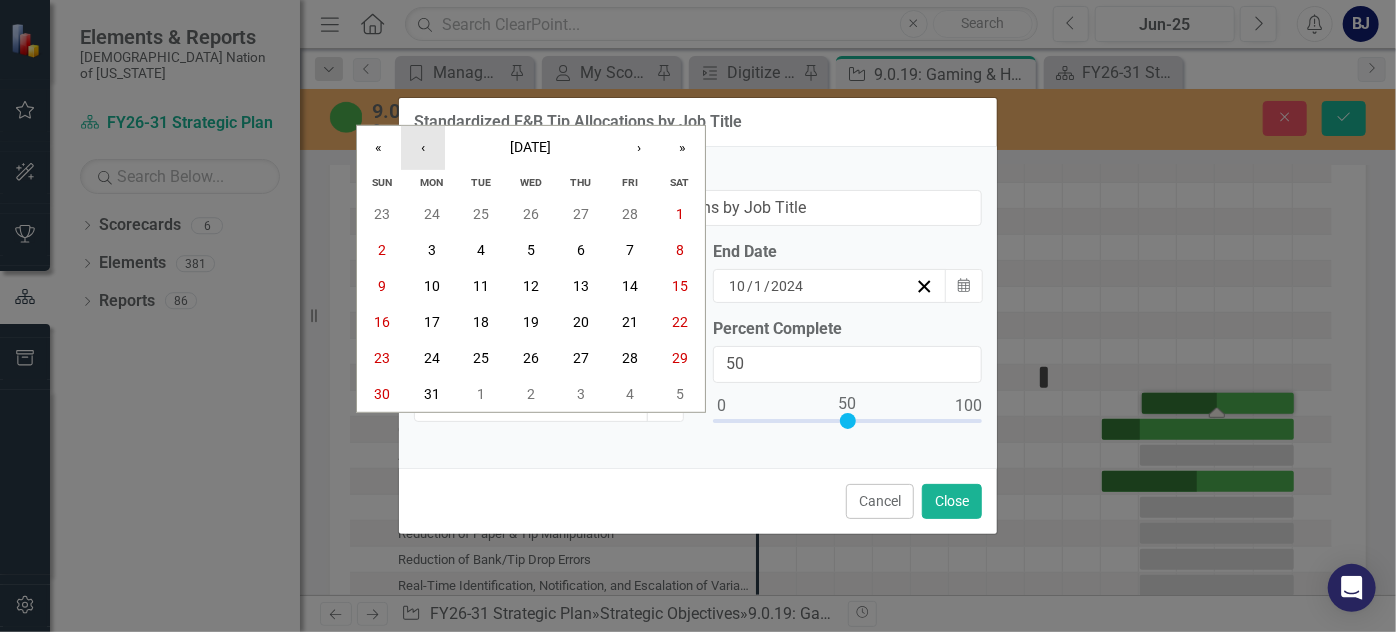 click on "‹" at bounding box center [423, 148] 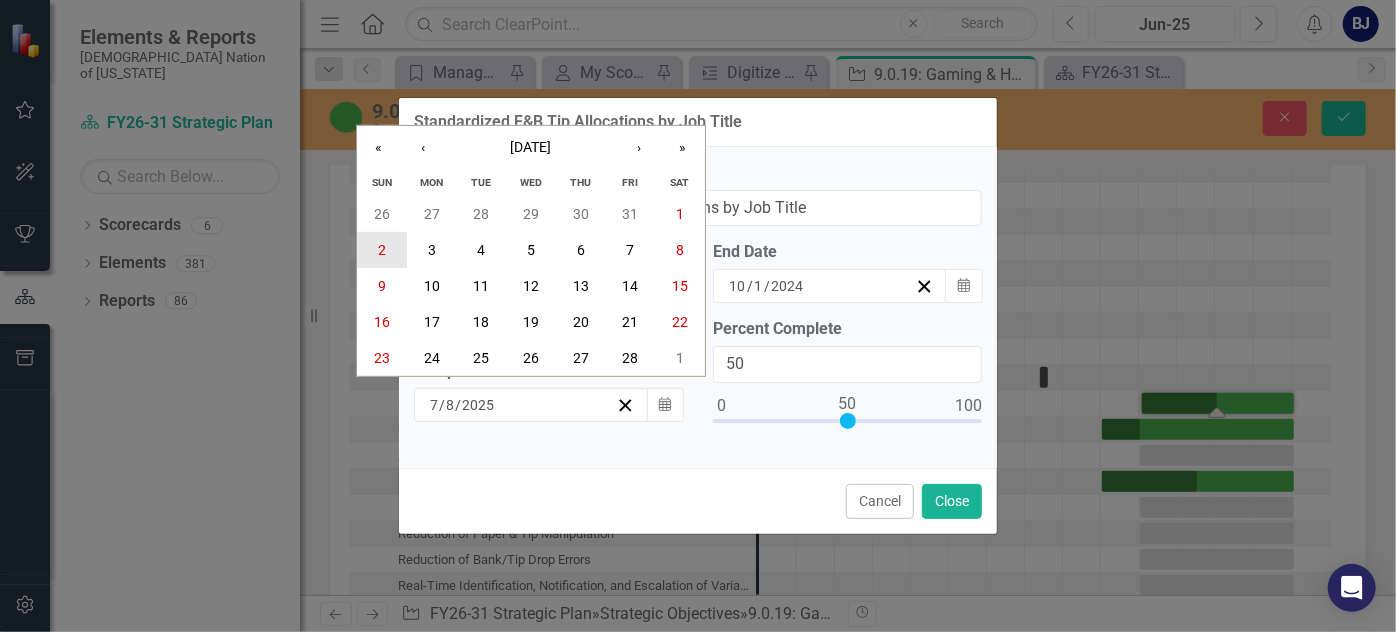 click on "2" at bounding box center [382, 250] 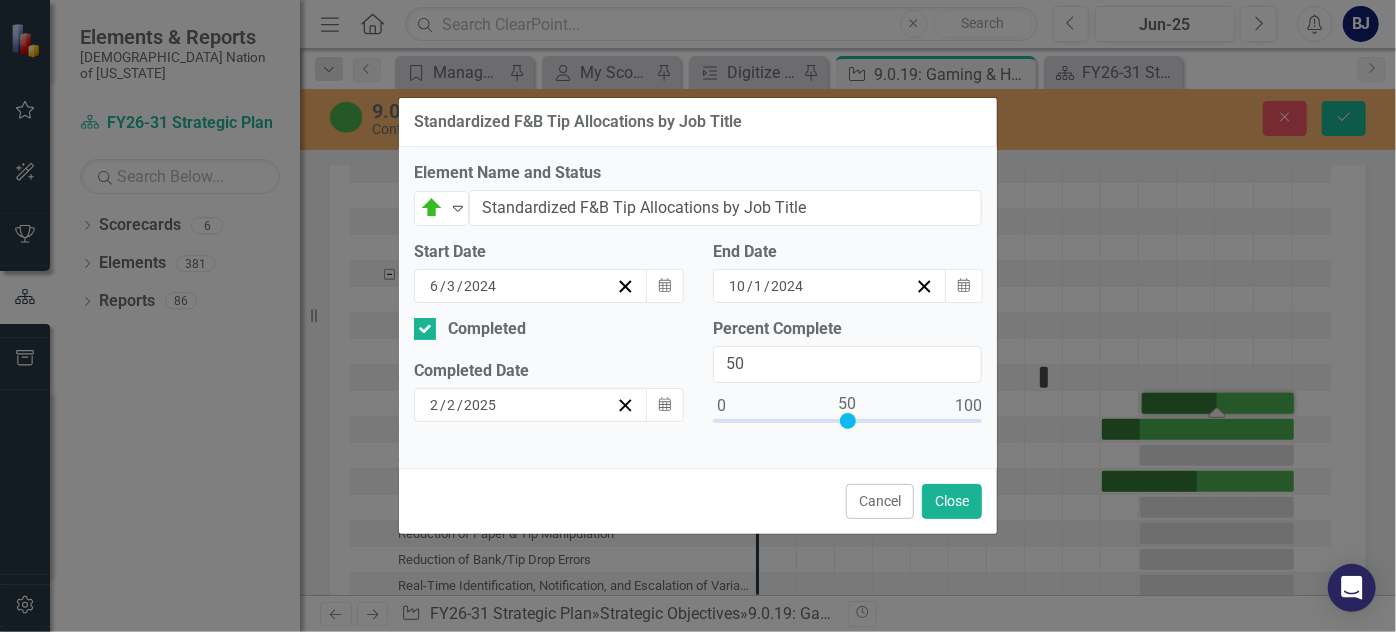 type on "100" 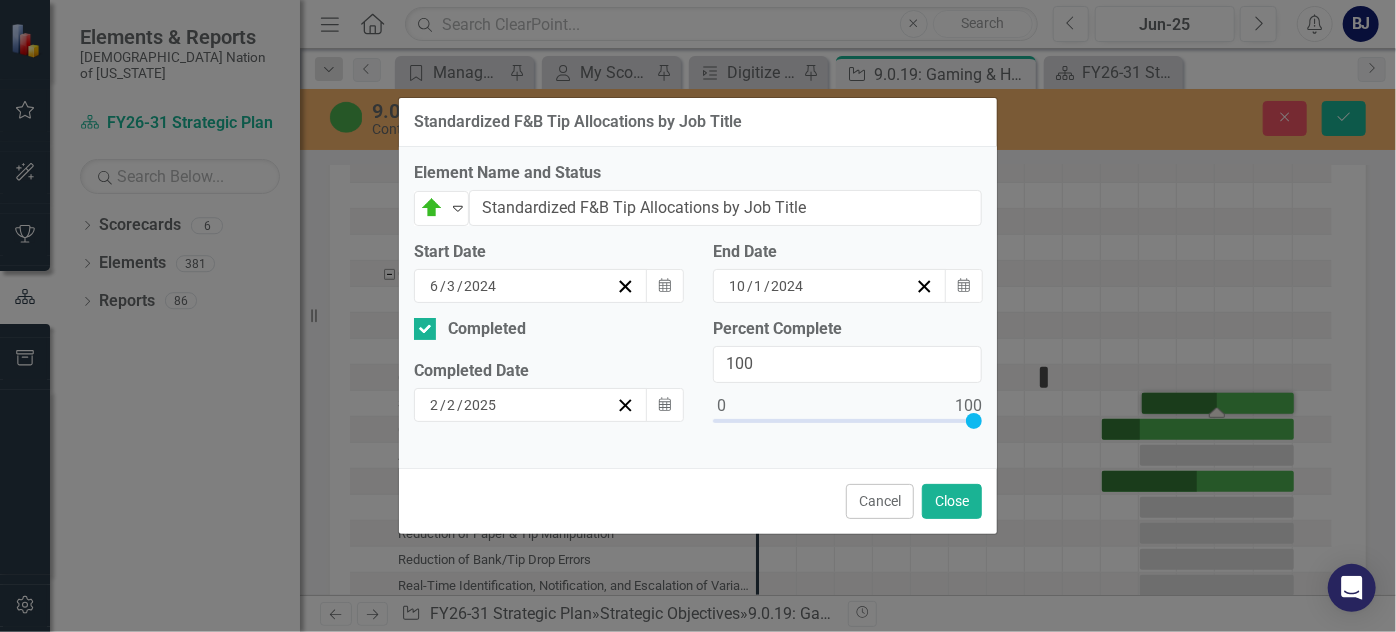 drag, startPoint x: 848, startPoint y: 421, endPoint x: 997, endPoint y: 420, distance: 149.00336 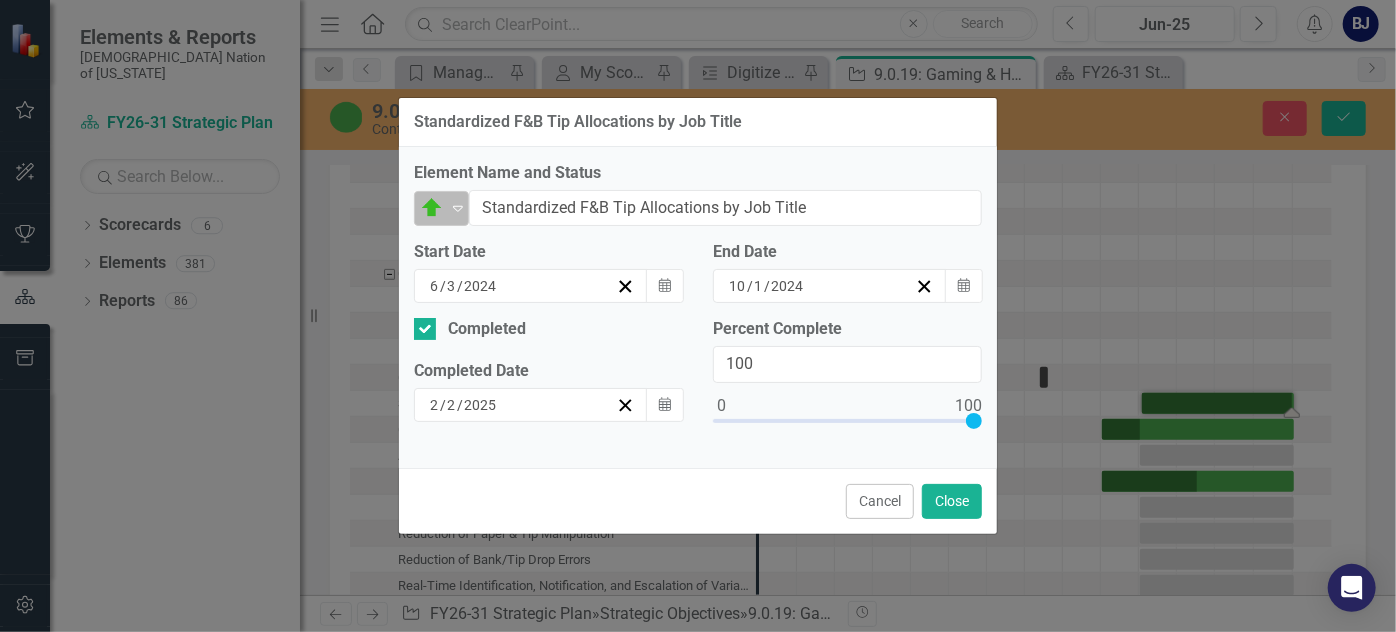 click at bounding box center [432, 208] 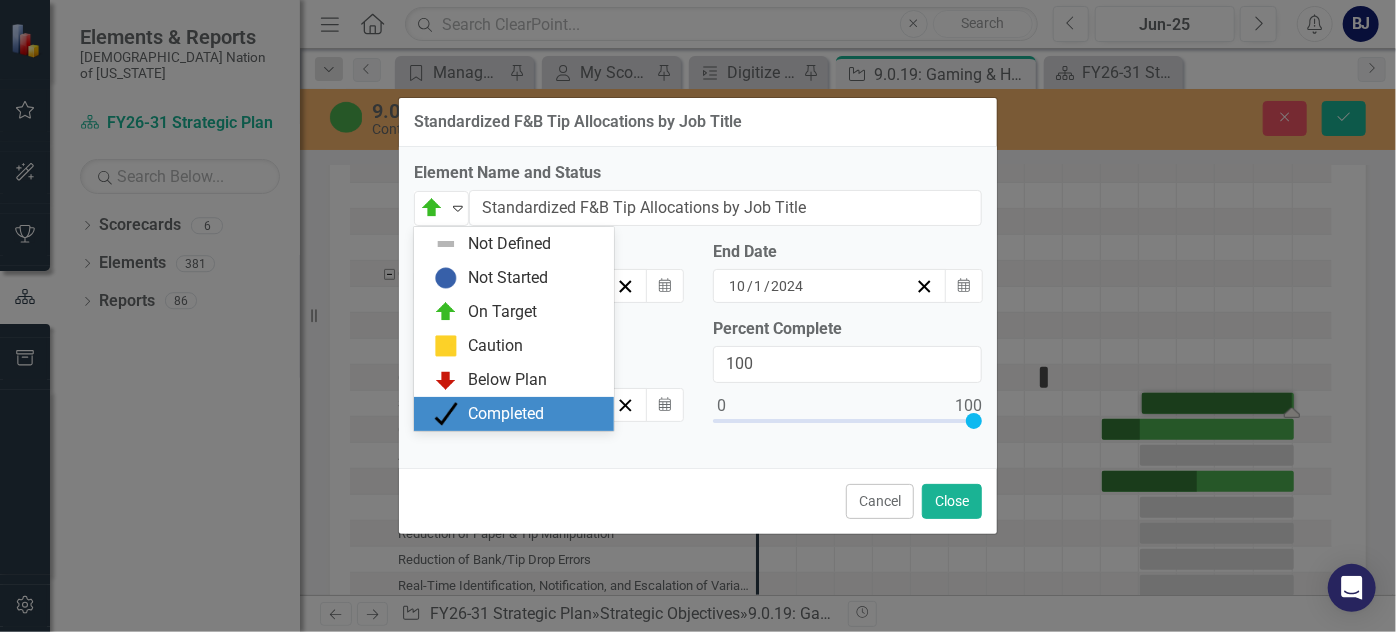 click on "Completed" at bounding box center (506, 414) 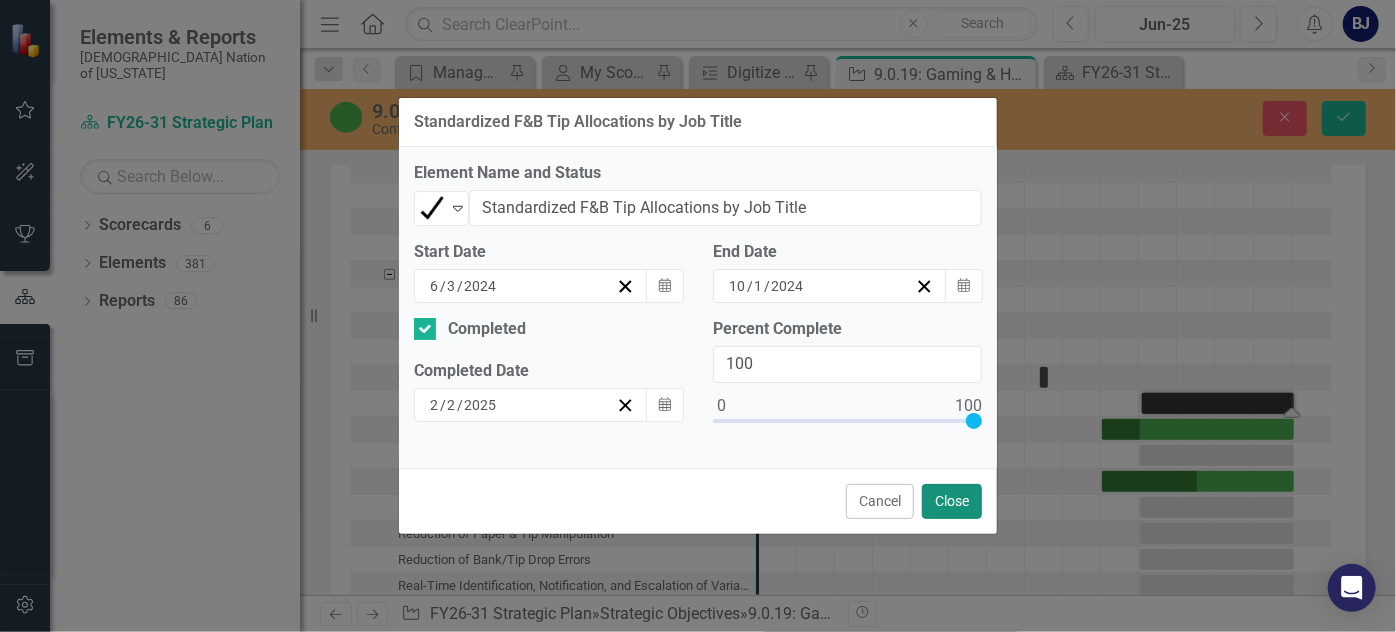 click on "Close" at bounding box center (952, 501) 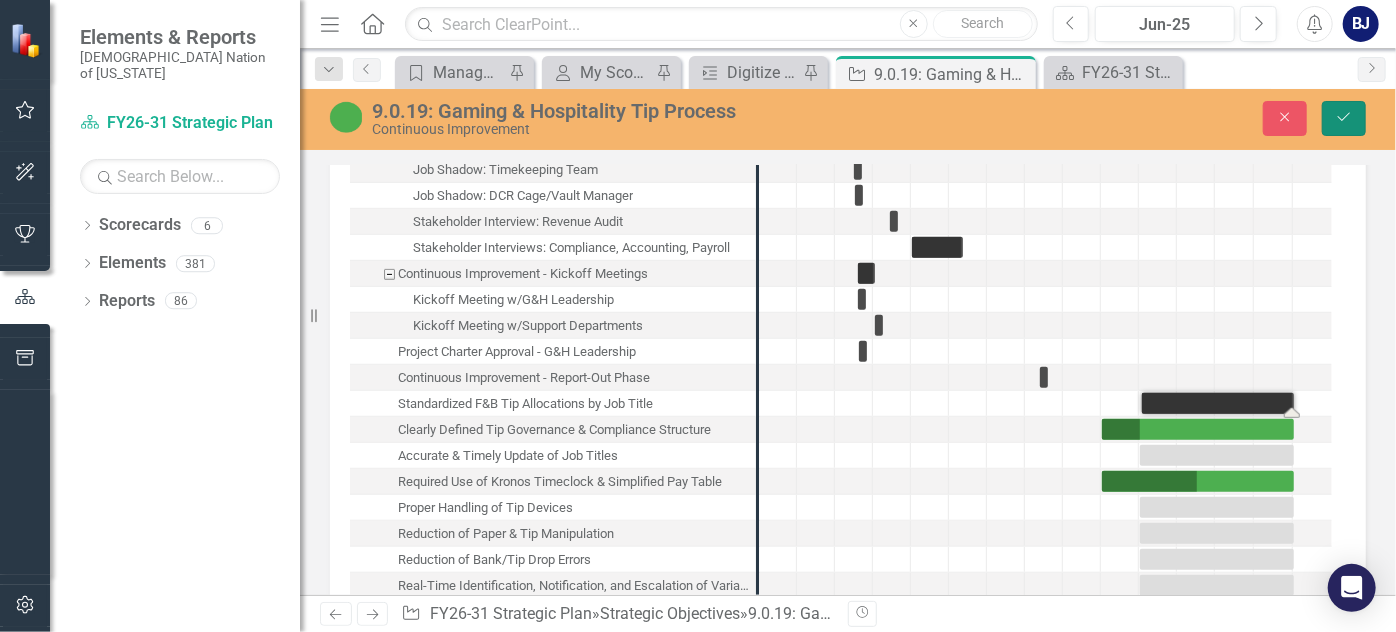 click on "Save" at bounding box center (1344, 118) 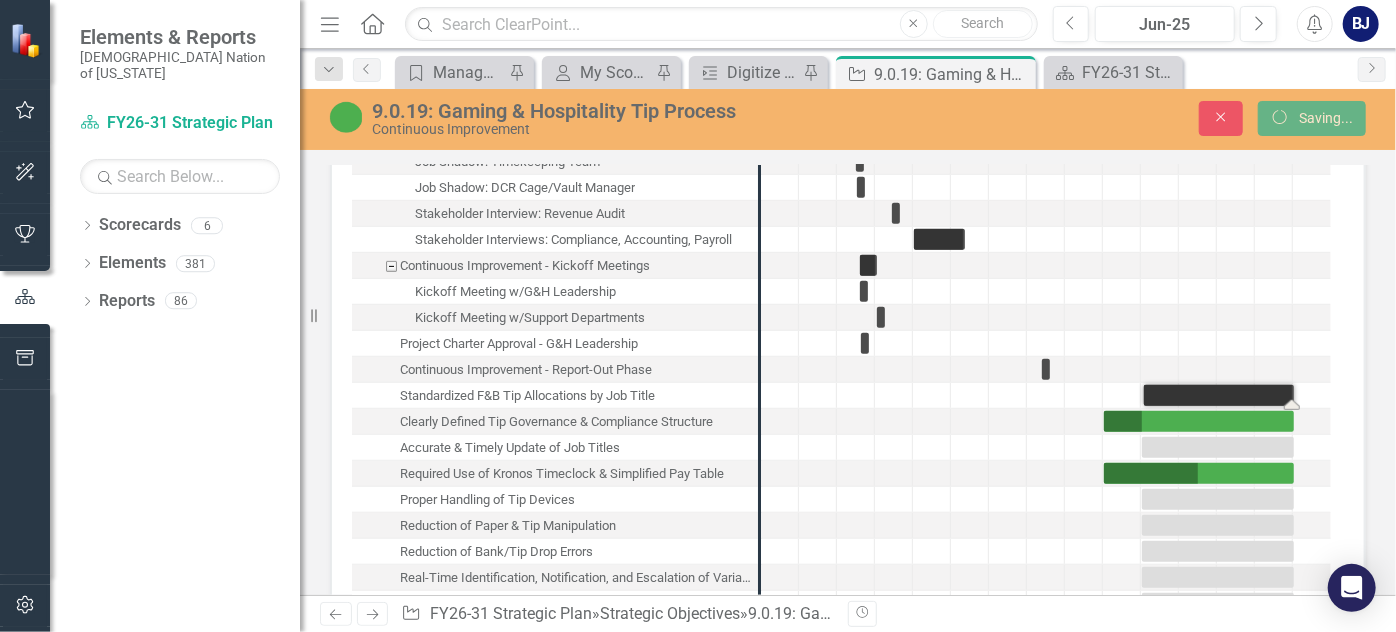 scroll, scrollTop: 4408, scrollLeft: 0, axis: vertical 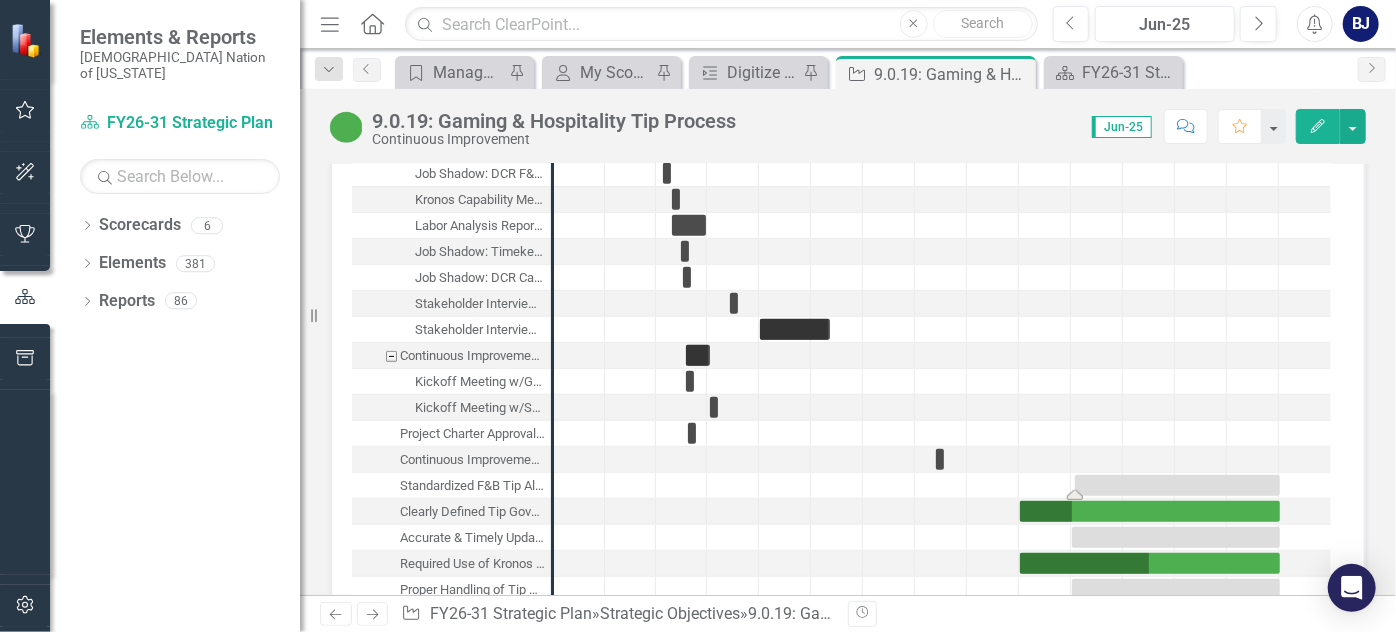 click at bounding box center [1177, 485] 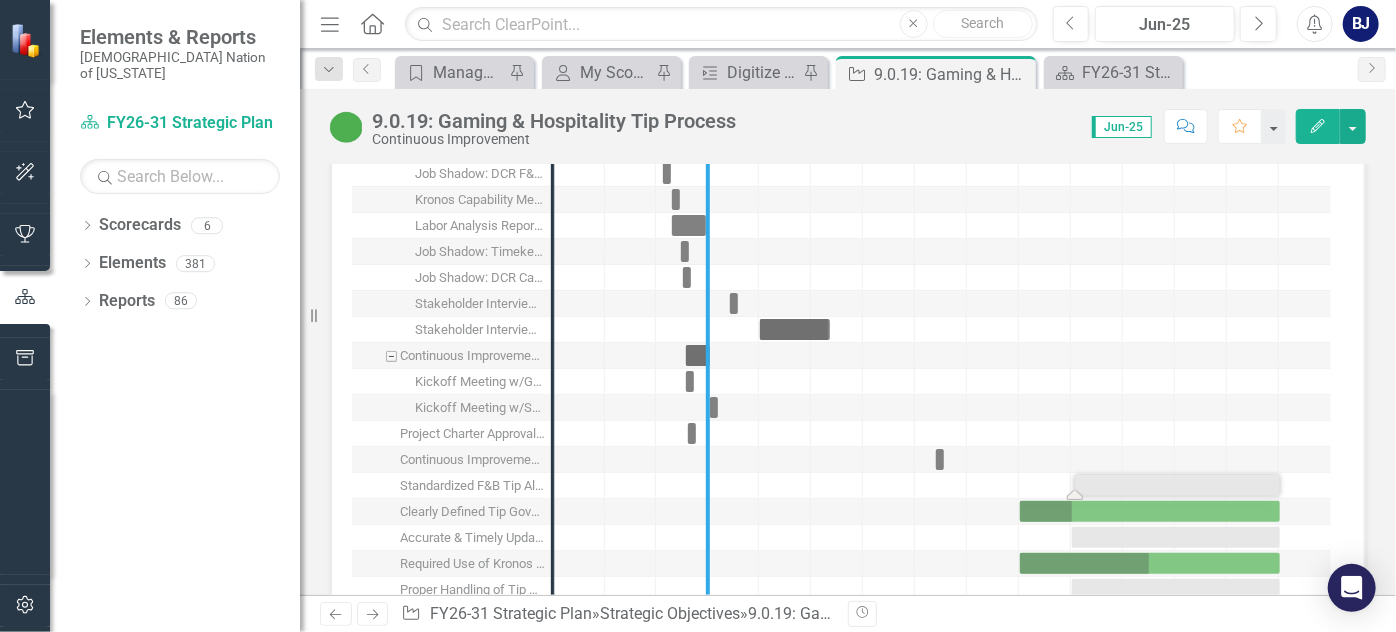 drag, startPoint x: 549, startPoint y: 193, endPoint x: 704, endPoint y: 228, distance: 158.90248 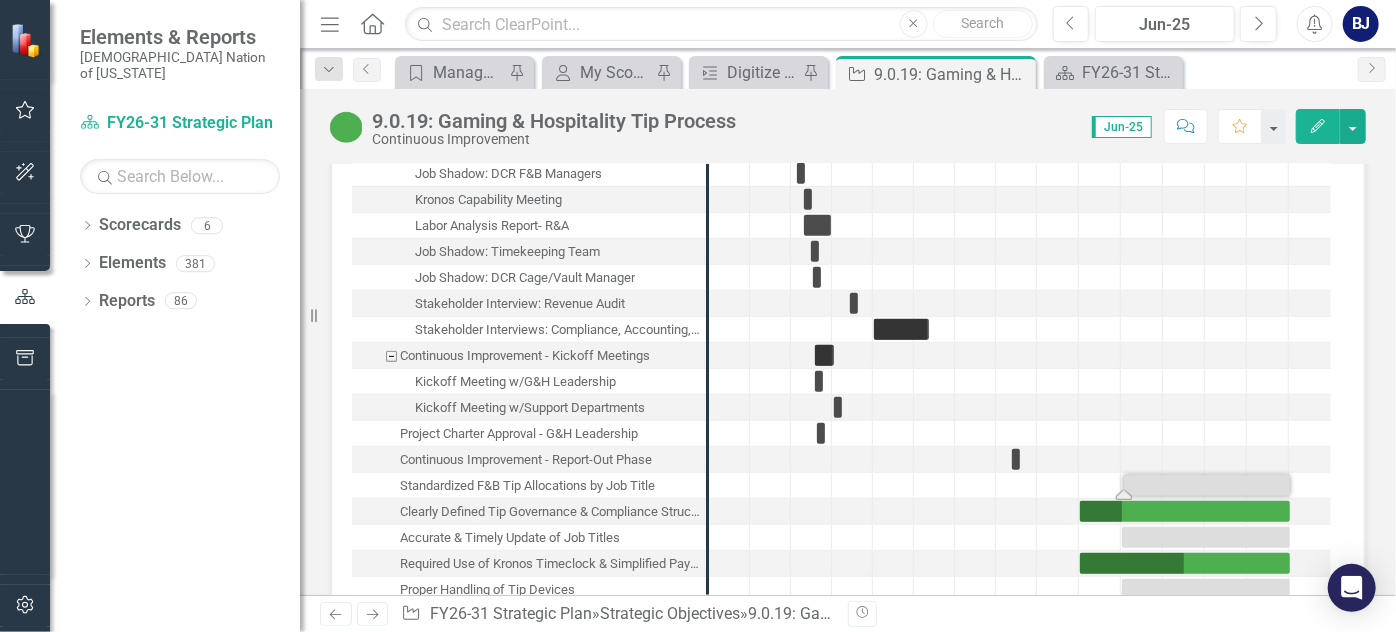 click at bounding box center (1207, 485) 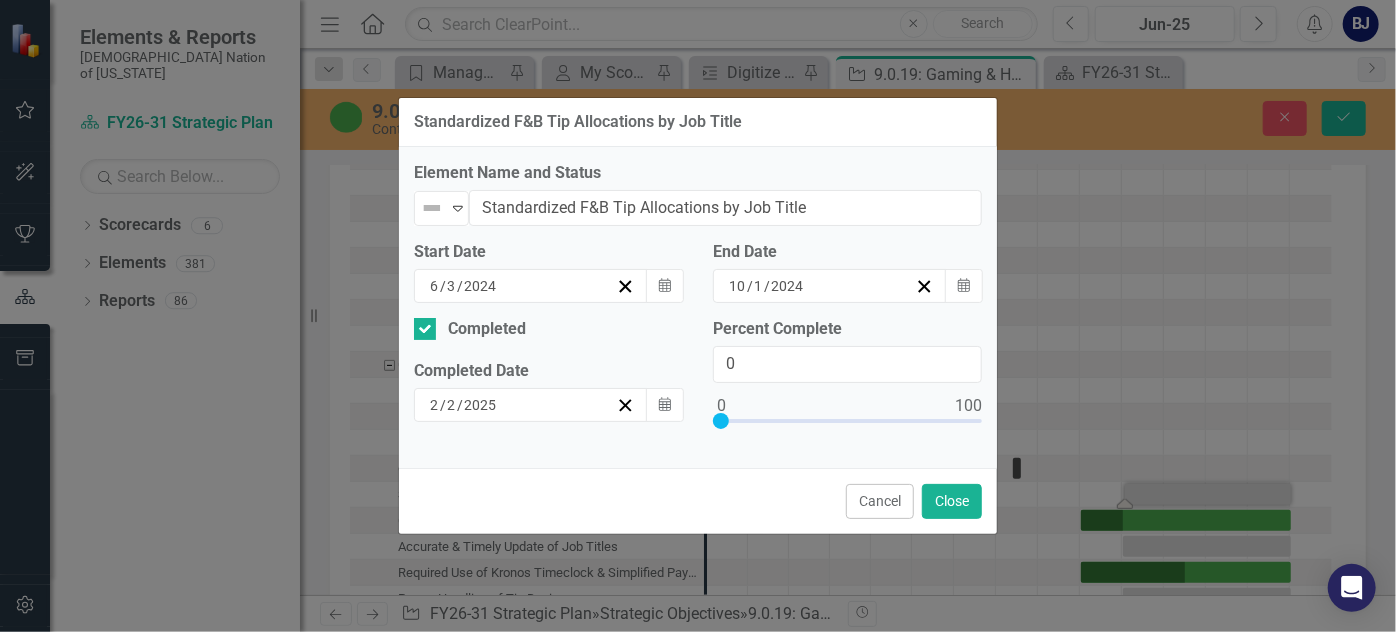 scroll, scrollTop: 4333, scrollLeft: 0, axis: vertical 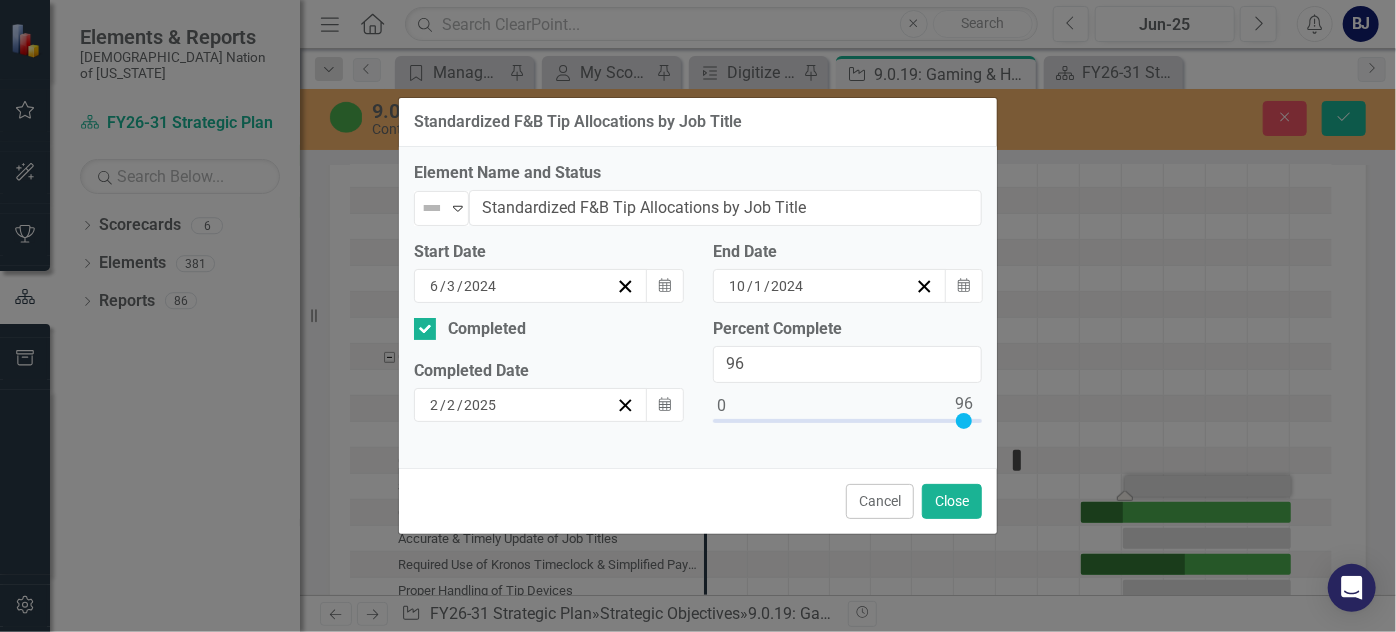 drag, startPoint x: 724, startPoint y: 419, endPoint x: 968, endPoint y: 410, distance: 244.16592 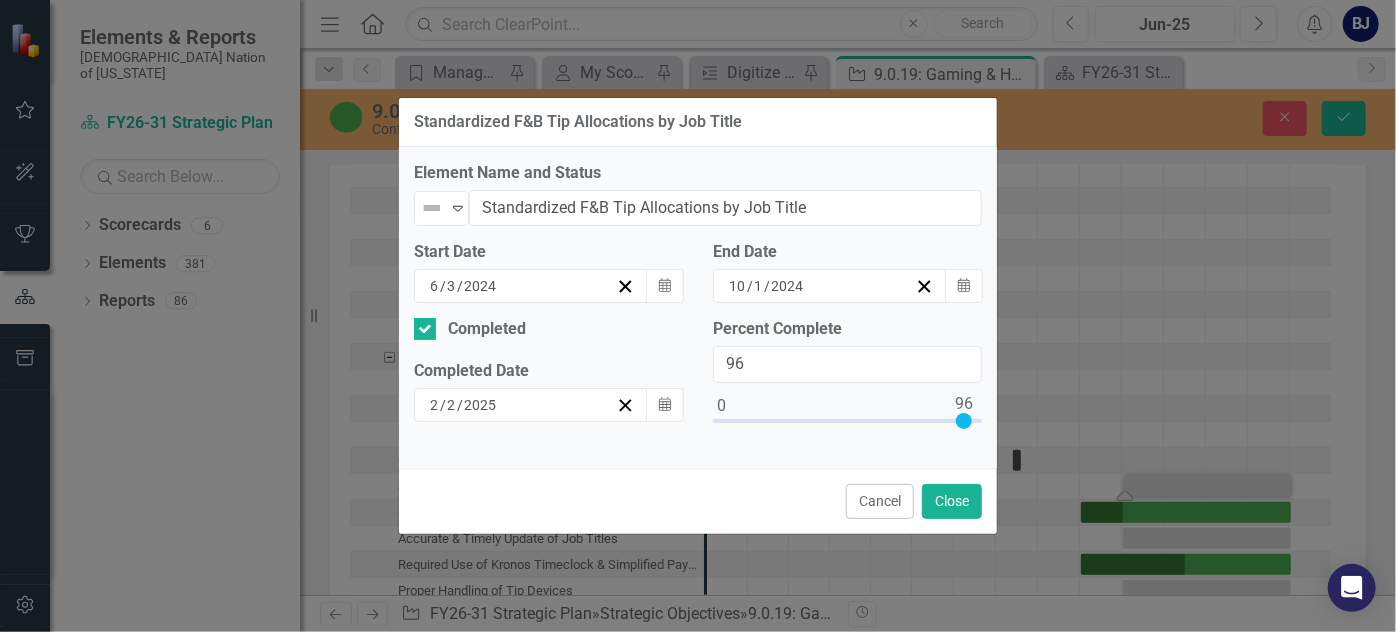 click at bounding box center (964, 421) 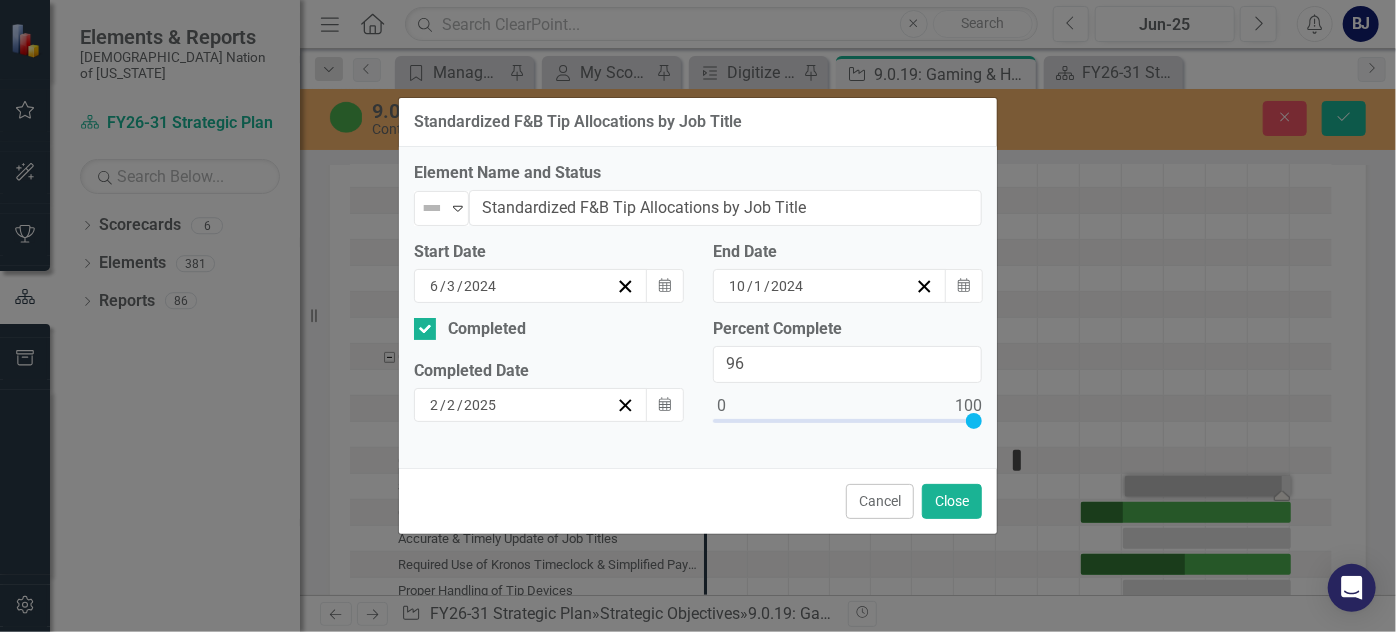 type on "100" 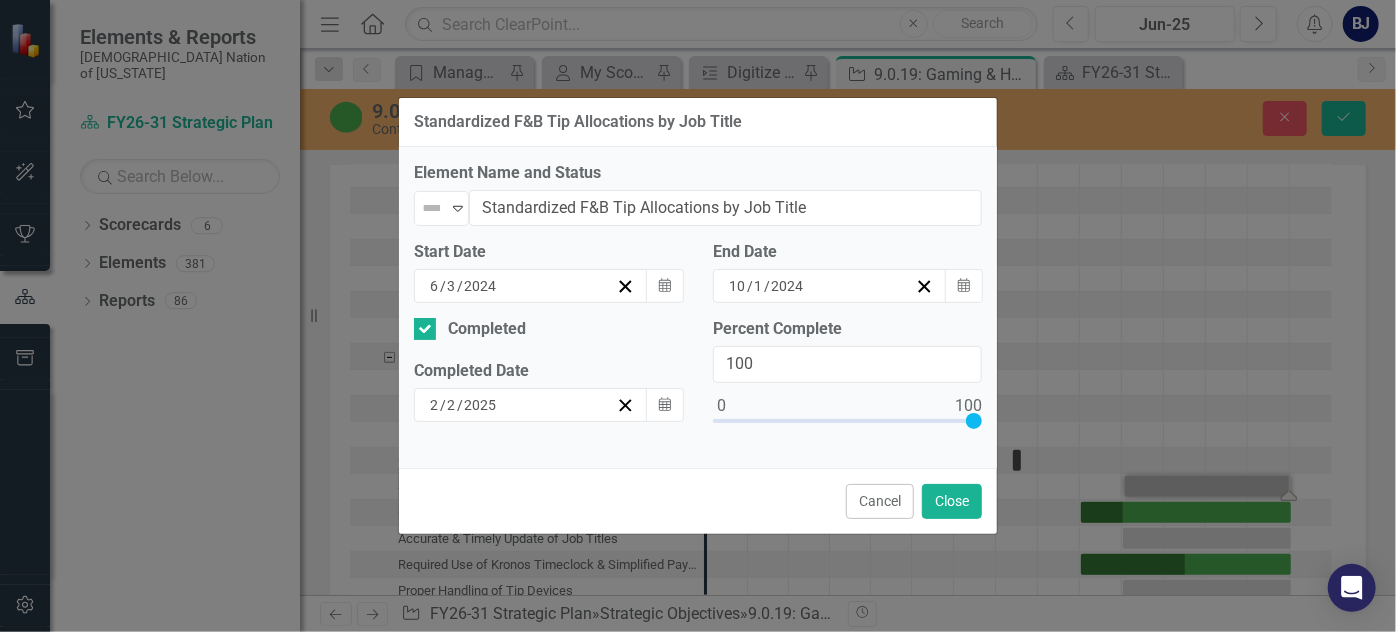 drag, startPoint x: 968, startPoint y: 417, endPoint x: 997, endPoint y: 422, distance: 29.427877 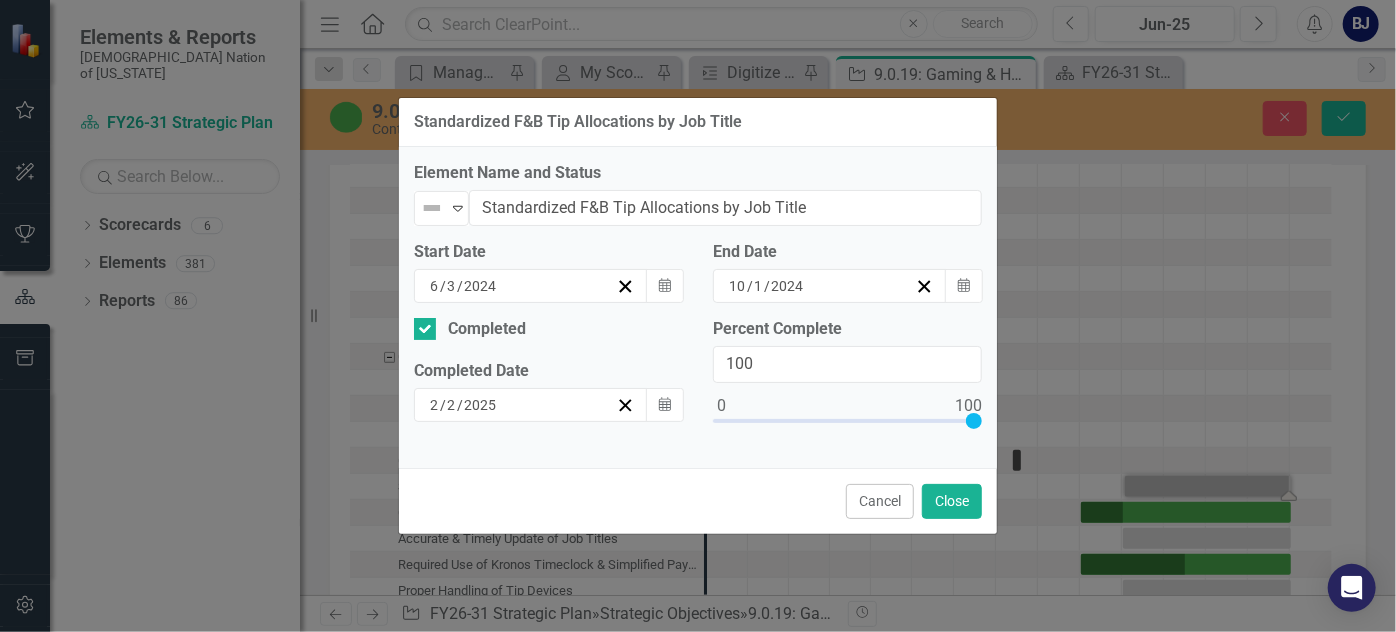click on "Percent Complete 100" at bounding box center (847, 385) 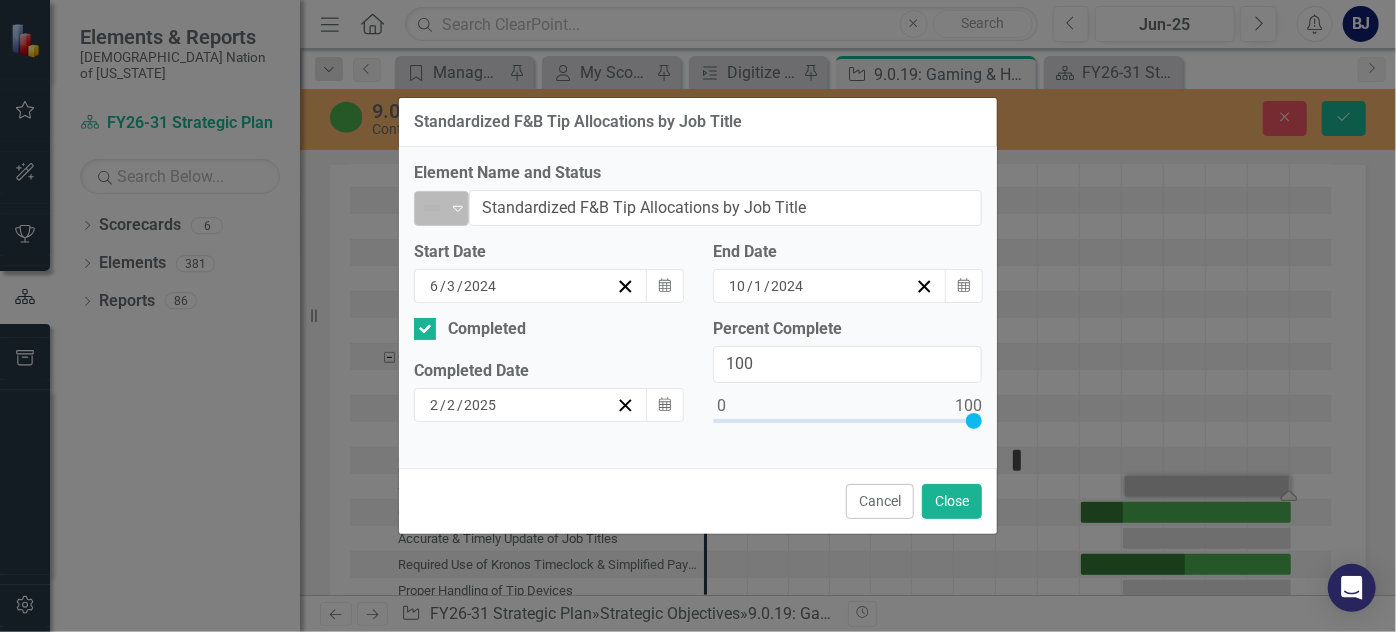 click on "Expand" 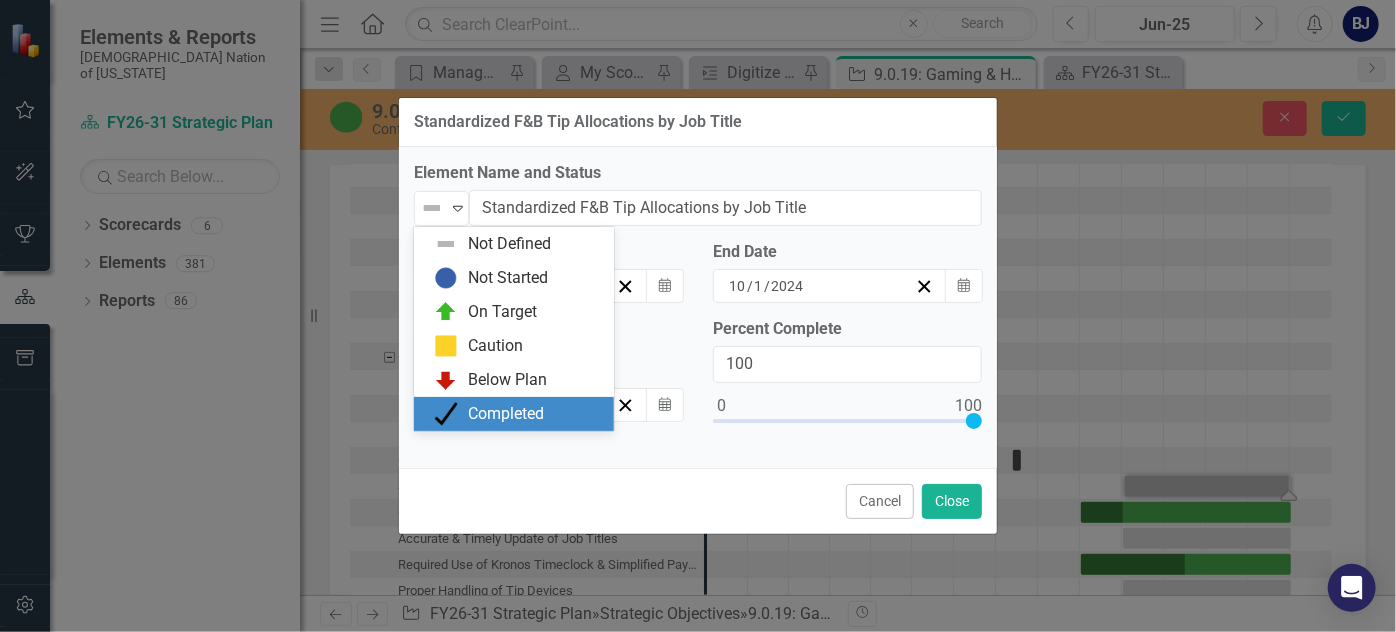 click on "Completed" at bounding box center (518, 414) 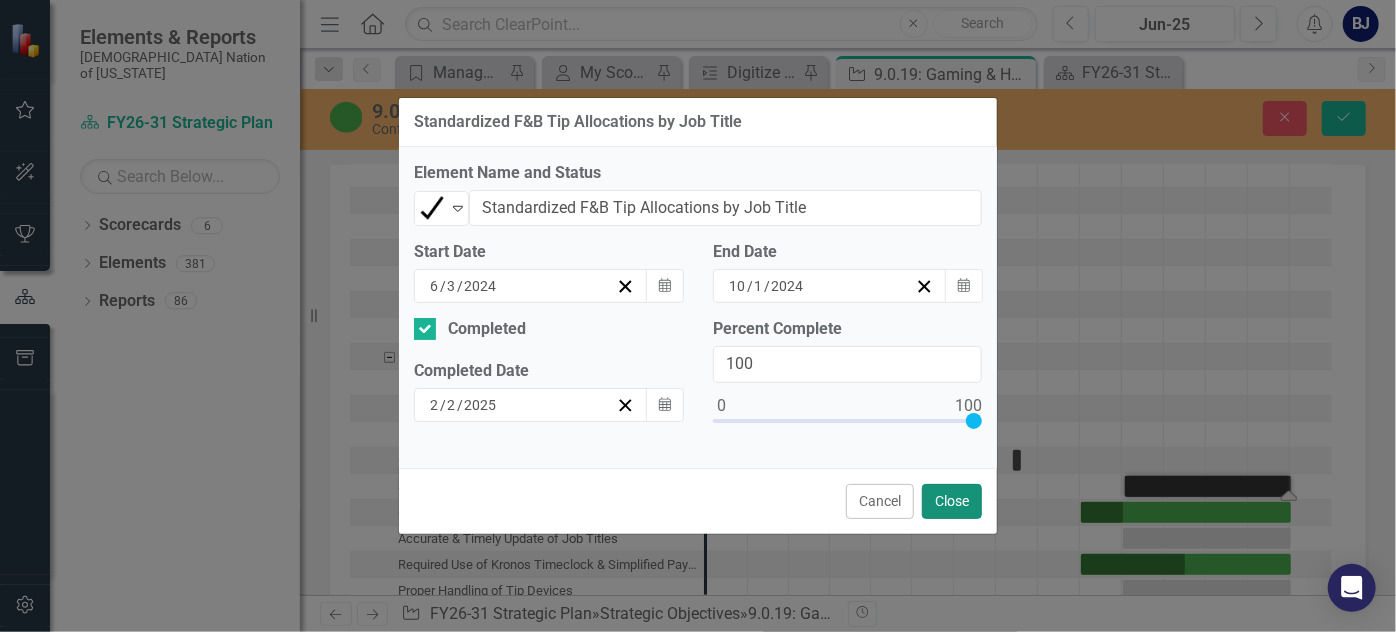 click on "Close" at bounding box center [952, 501] 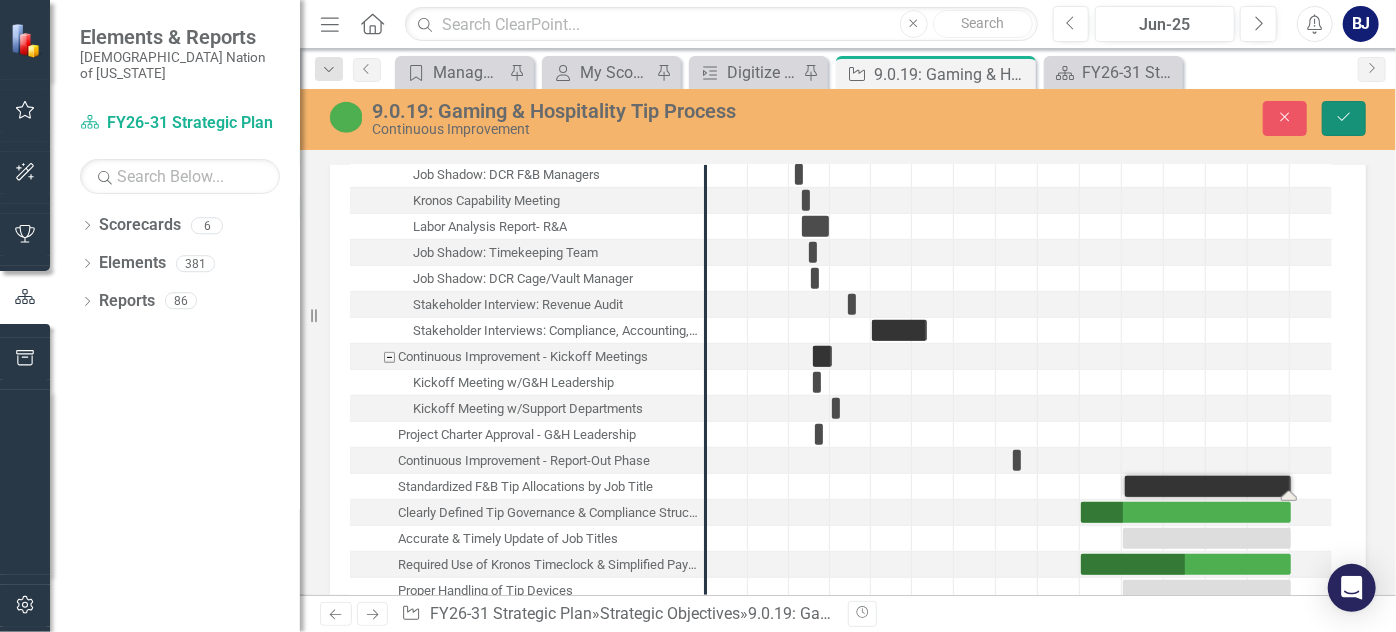 click on "Save" at bounding box center [1344, 118] 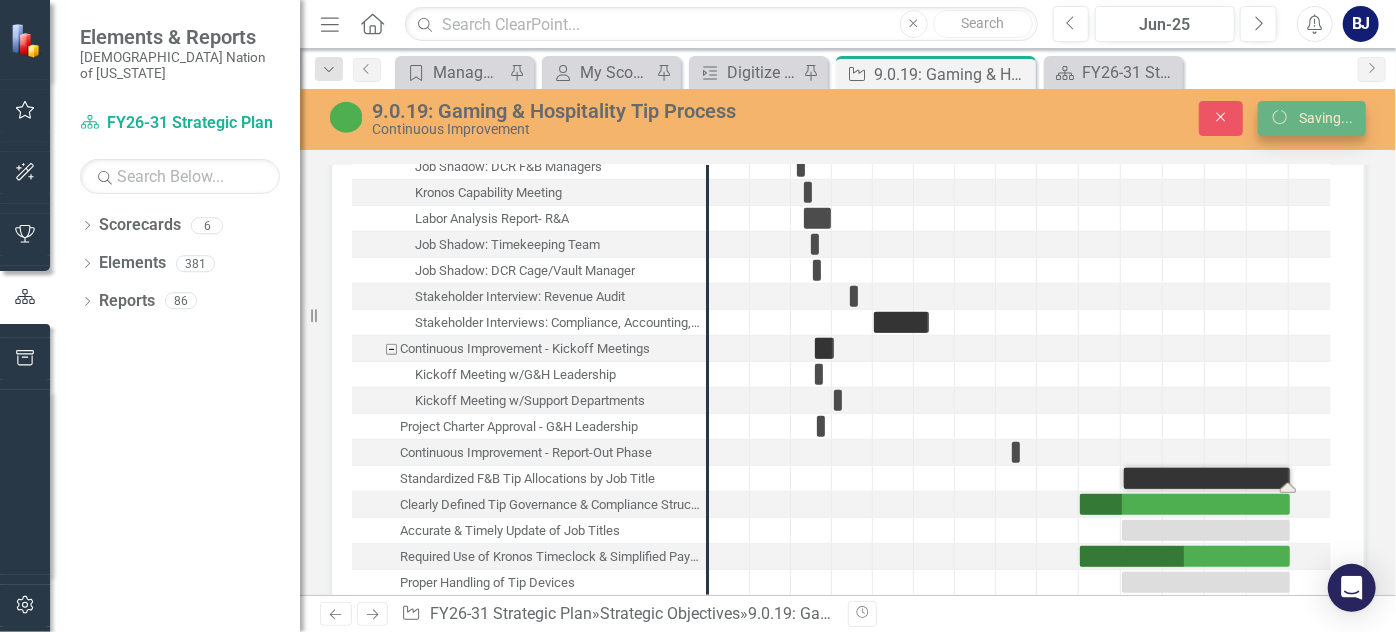scroll, scrollTop: 4325, scrollLeft: 0, axis: vertical 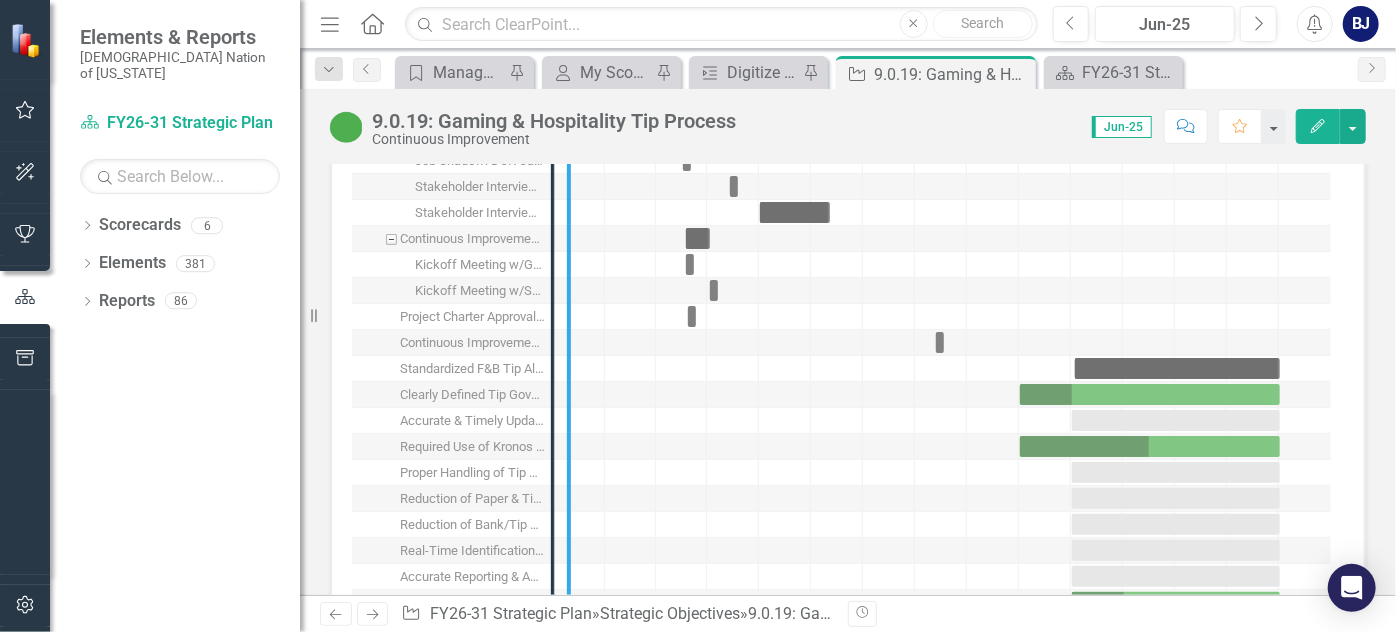 drag, startPoint x: 549, startPoint y: 411, endPoint x: 673, endPoint y: 455, distance: 131.57507 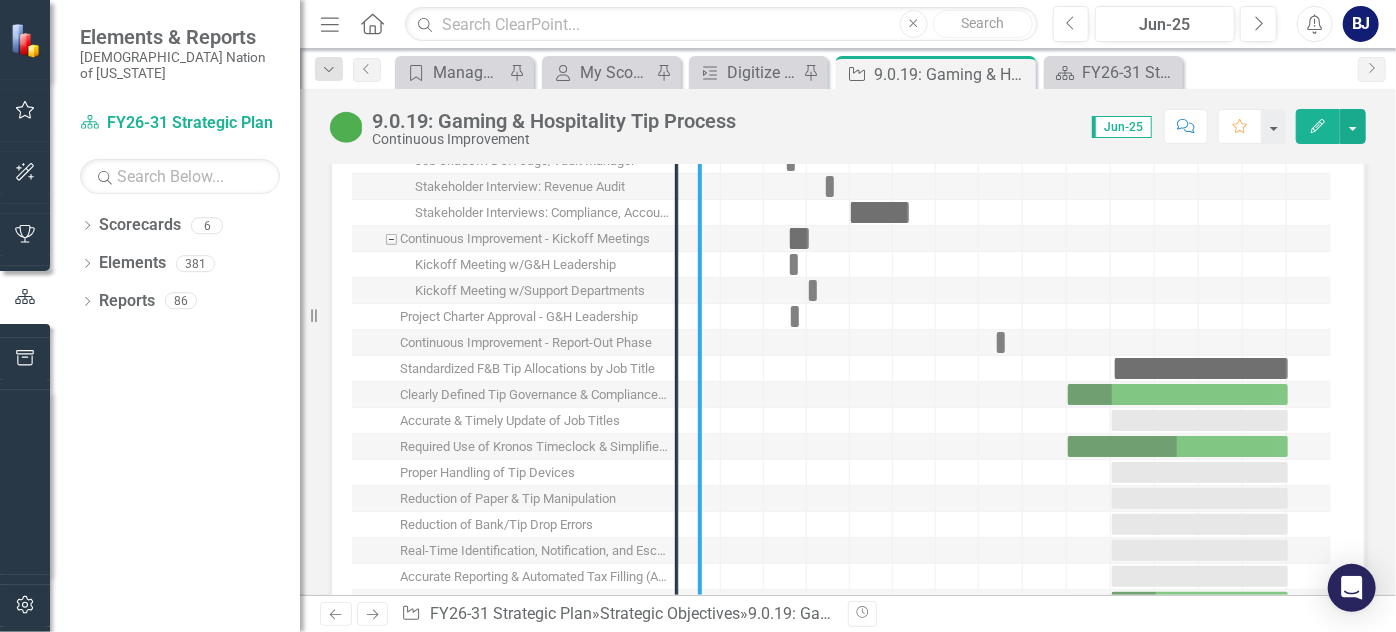 drag, startPoint x: 673, startPoint y: 455, endPoint x: 697, endPoint y: 458, distance: 24.186773 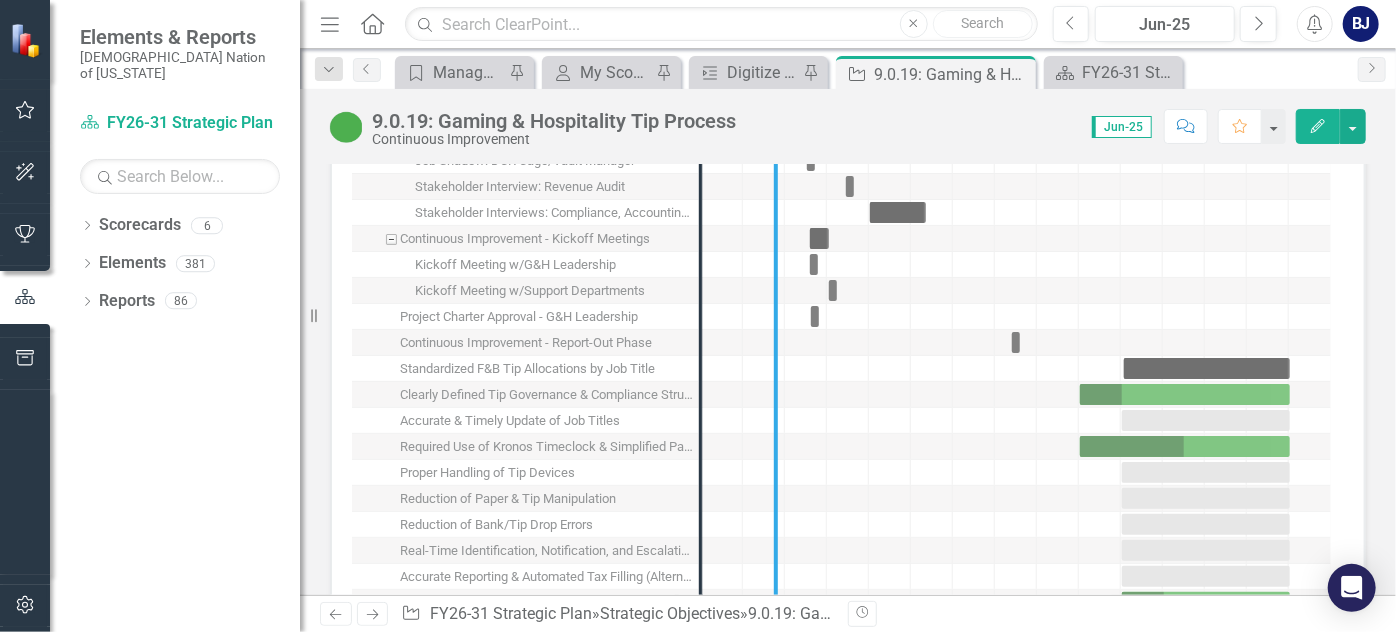 drag, startPoint x: 699, startPoint y: 458, endPoint x: 800, endPoint y: 466, distance: 101.31634 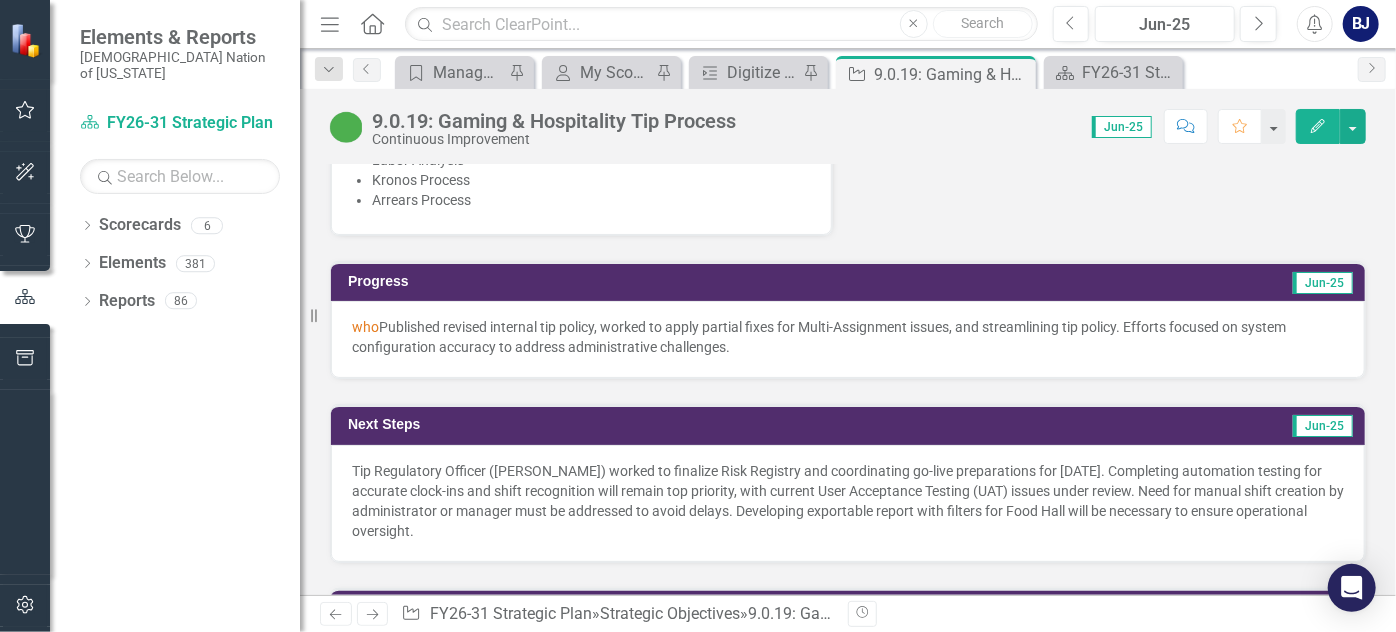 scroll, scrollTop: 1457, scrollLeft: 0, axis: vertical 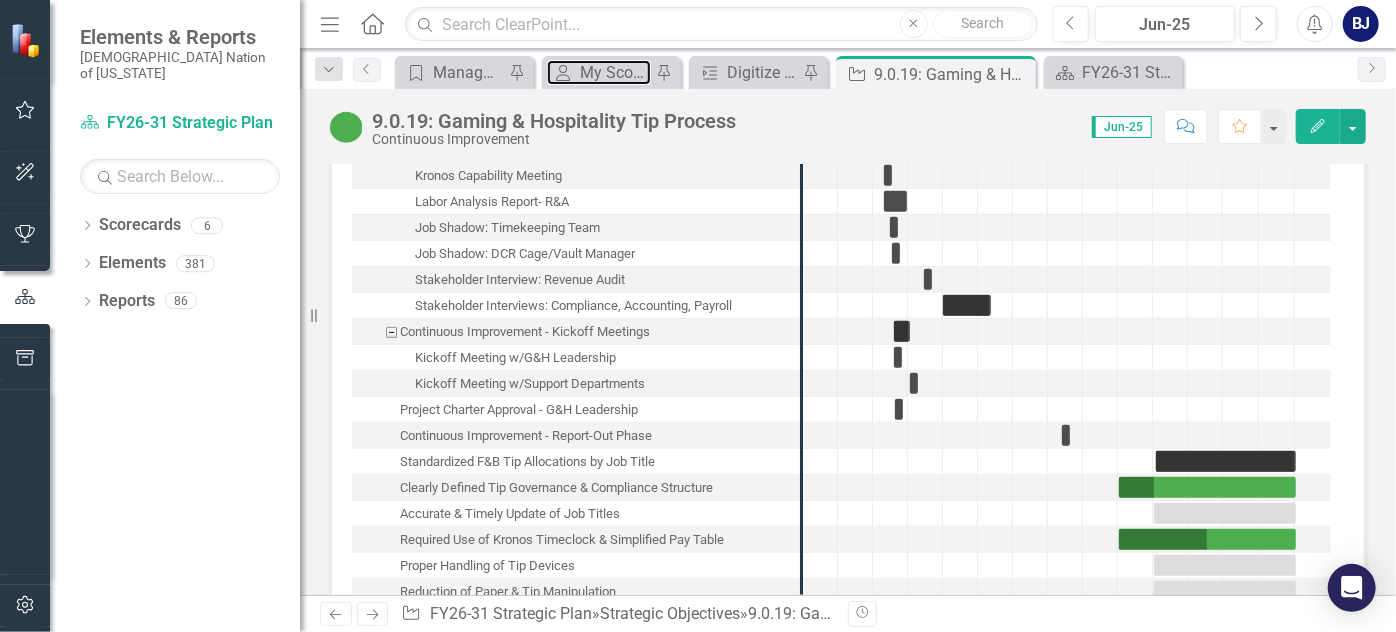 click on "My Scorecard My Scorecard Pin" at bounding box center (611, 72) 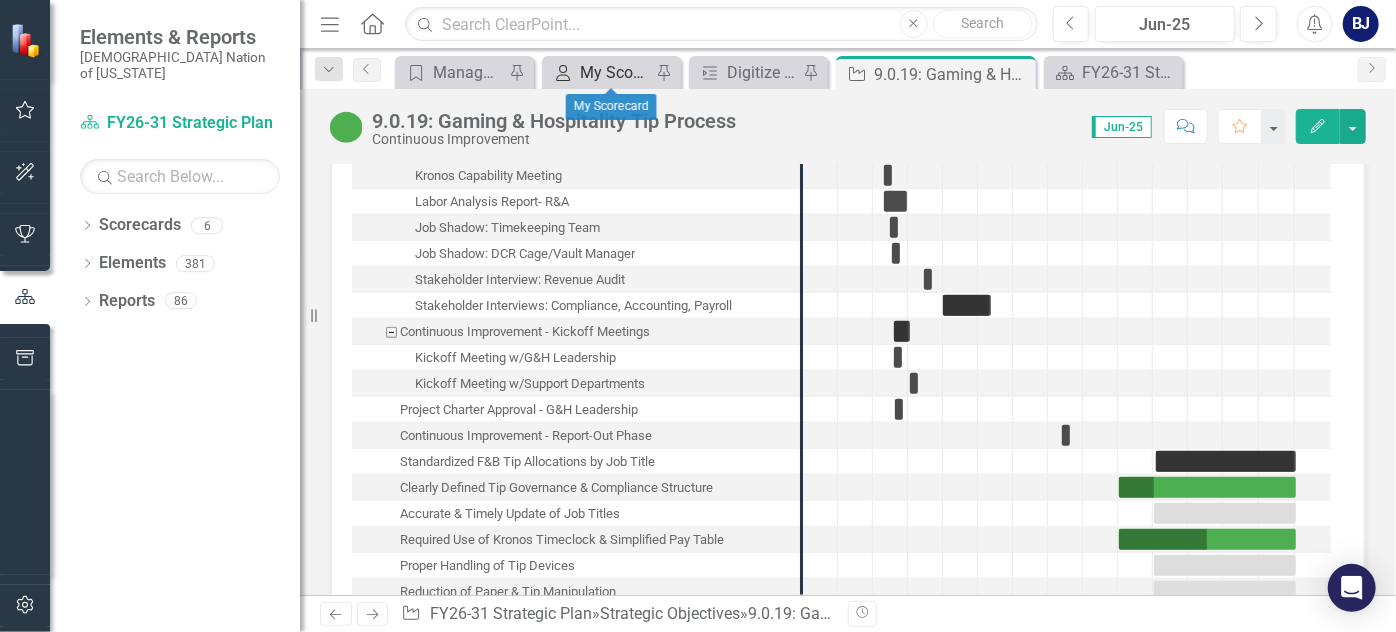 click on "My Scorecard" at bounding box center [615, 72] 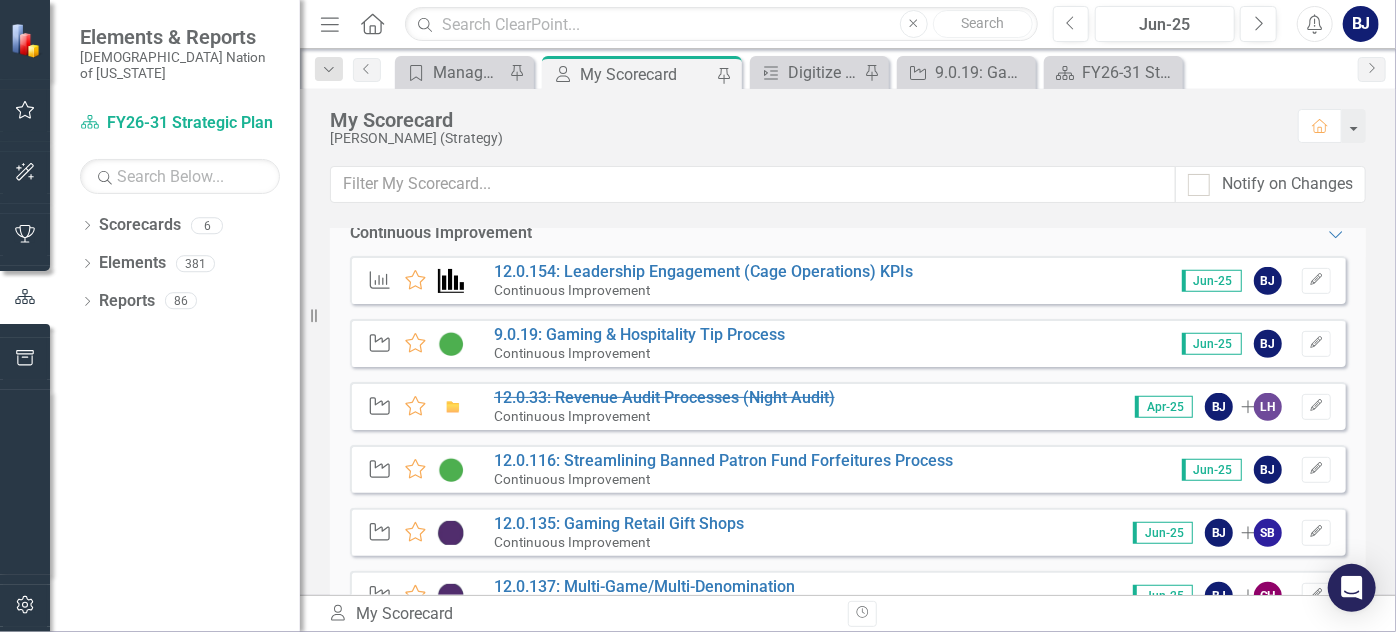 scroll, scrollTop: 482, scrollLeft: 0, axis: vertical 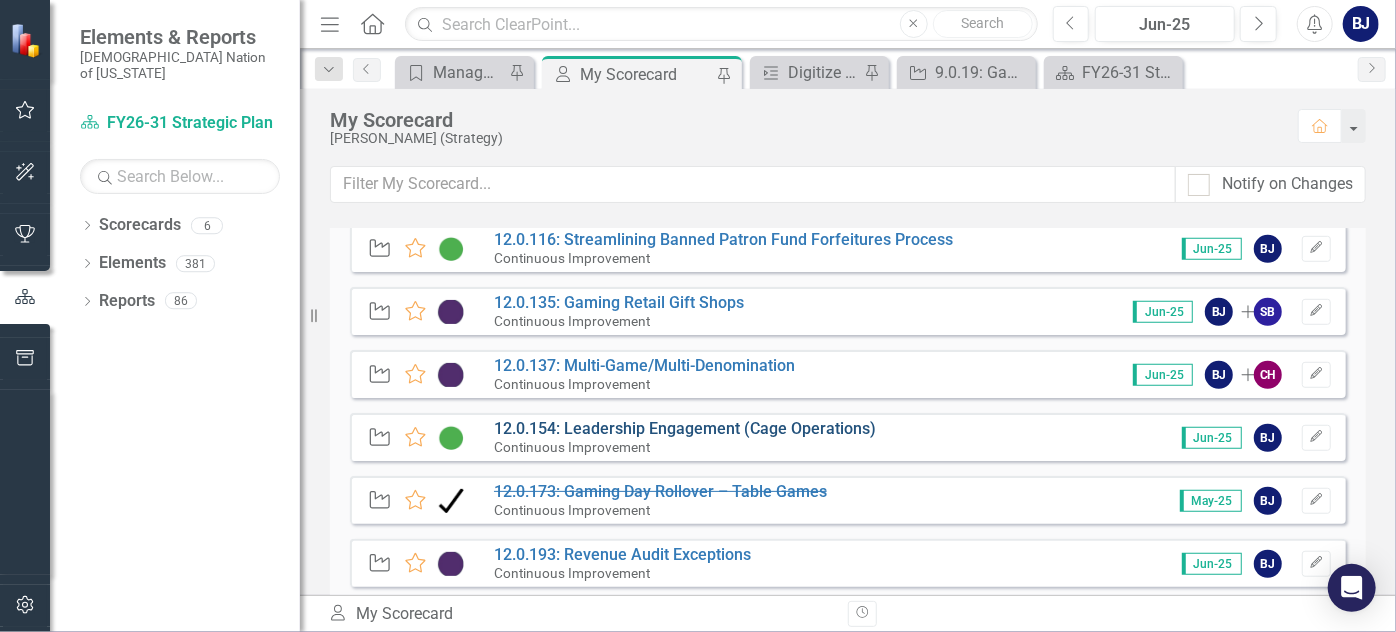 click on "12.0.154: Leadership Engagement (Cage Operations)" at bounding box center [685, 428] 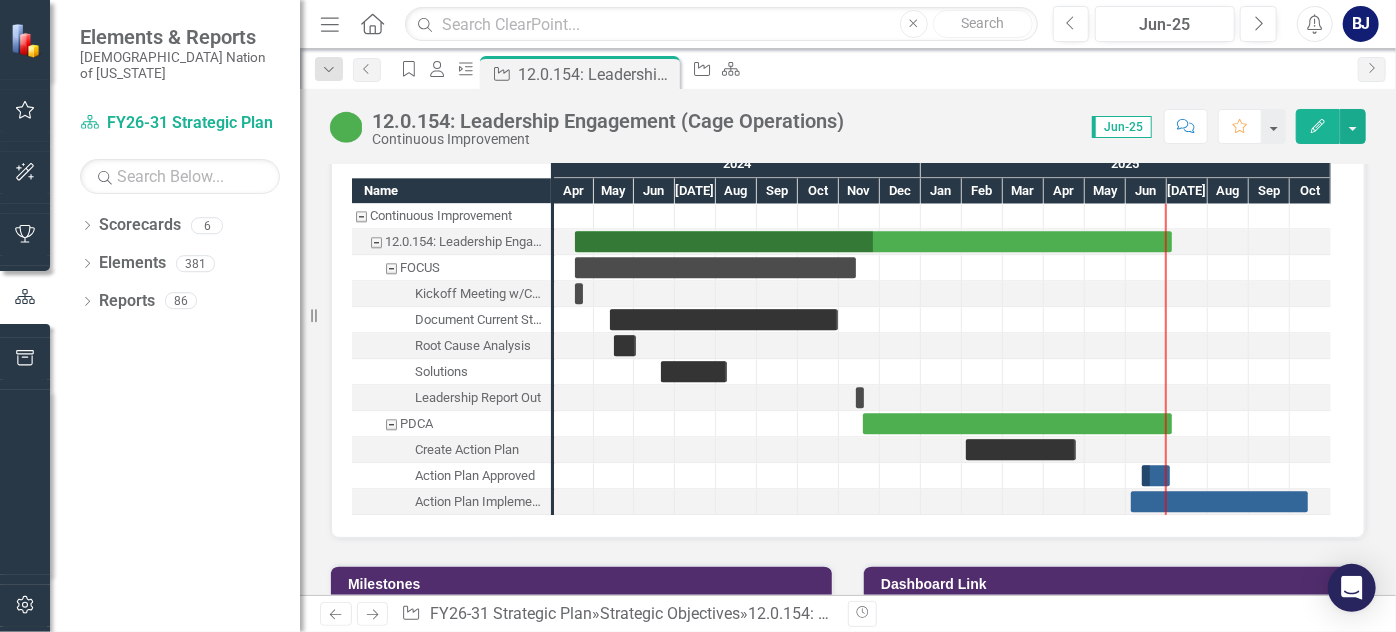 scroll, scrollTop: 2590, scrollLeft: 0, axis: vertical 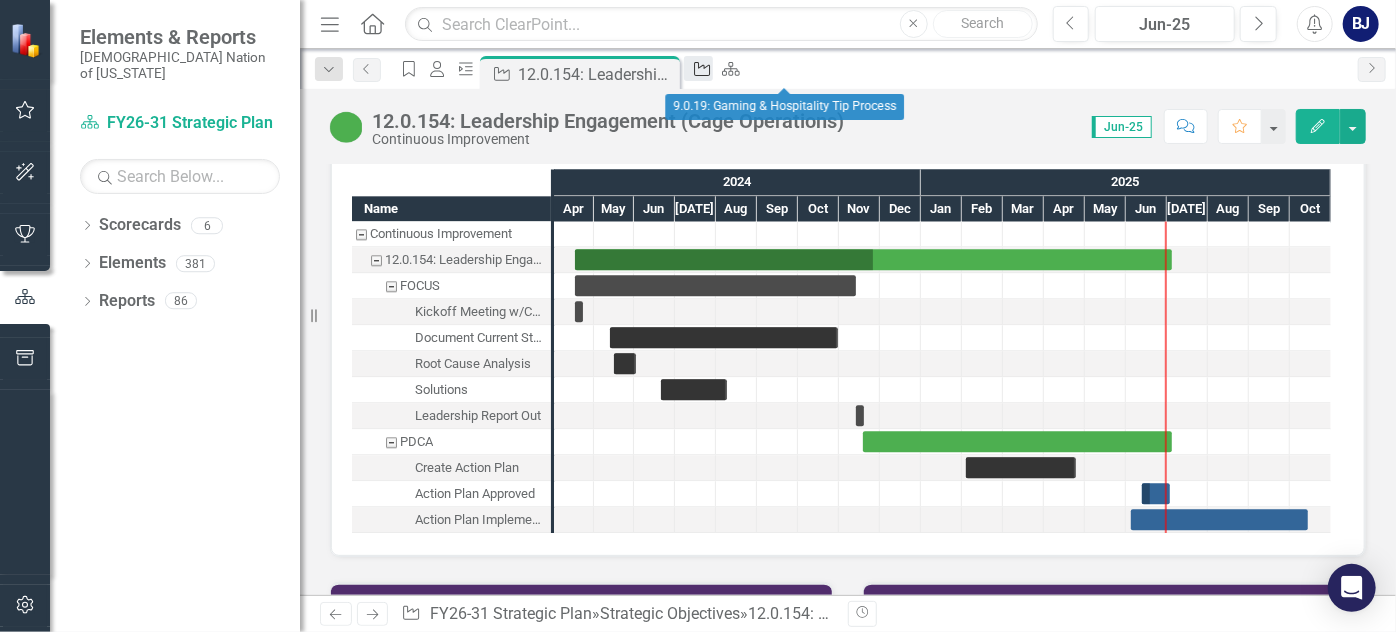 click on "Strategic Objective" 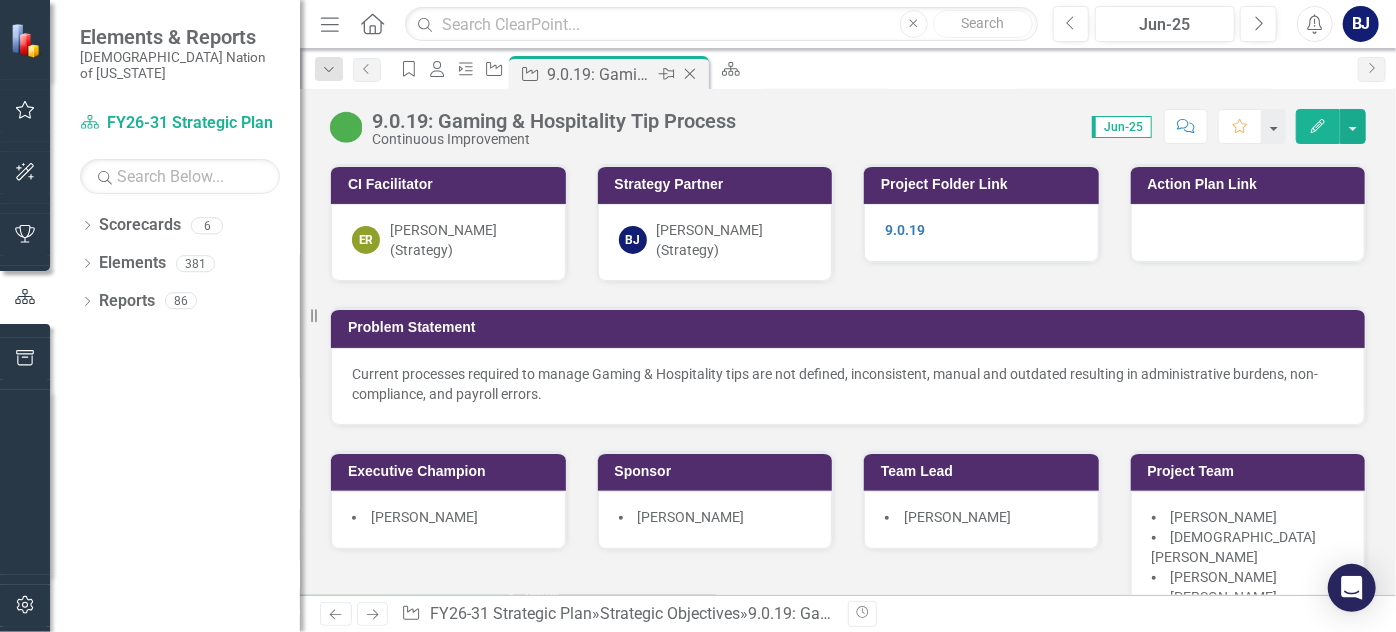 click on "9.0.19: Gaming & Hospitality Tip Process" at bounding box center (600, 74) 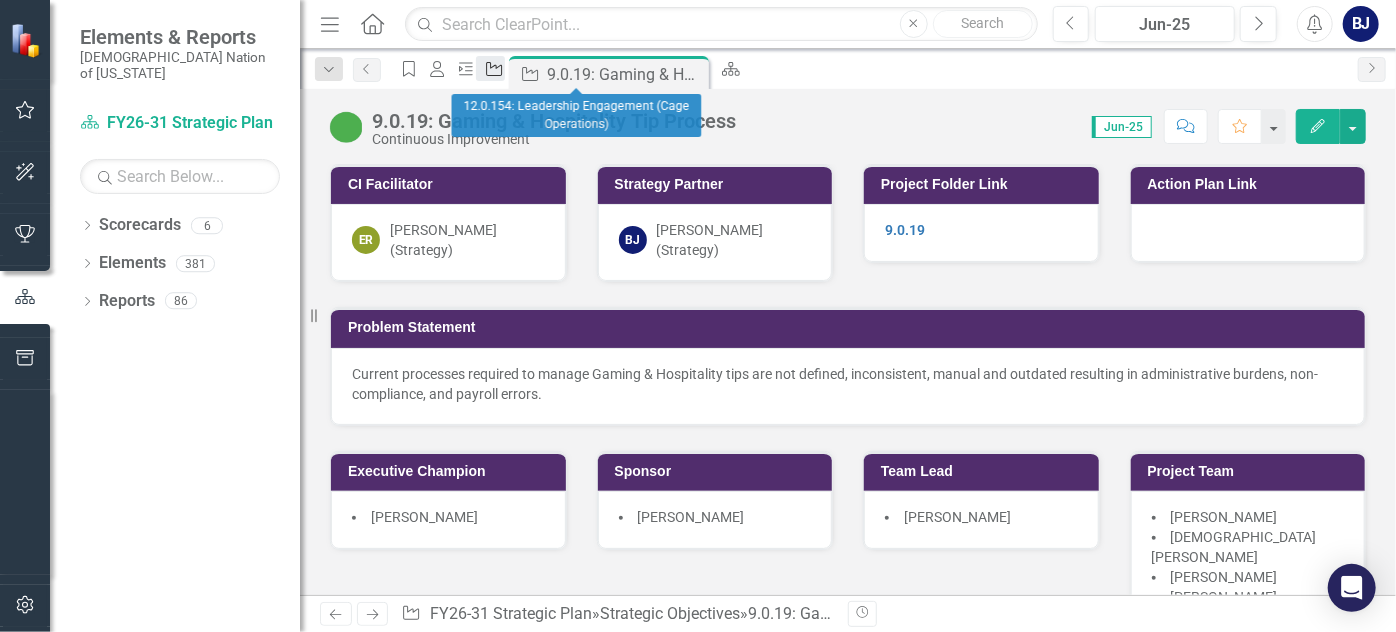 click 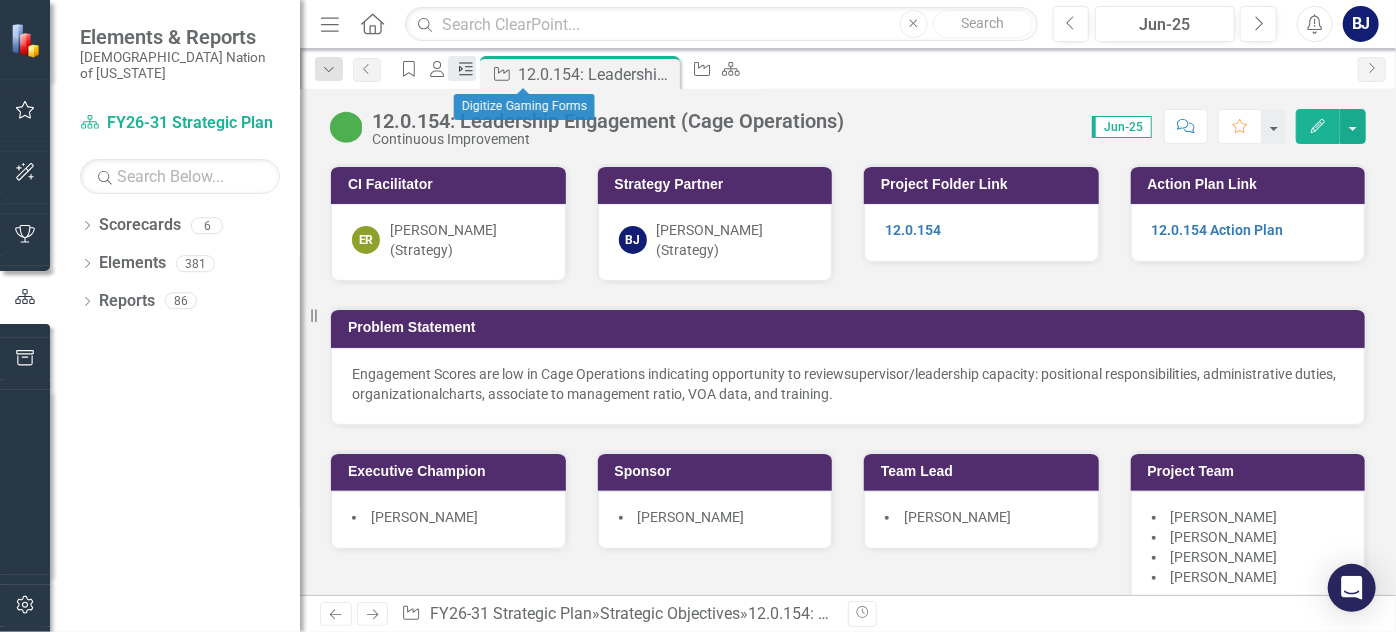 click on "Milestone" 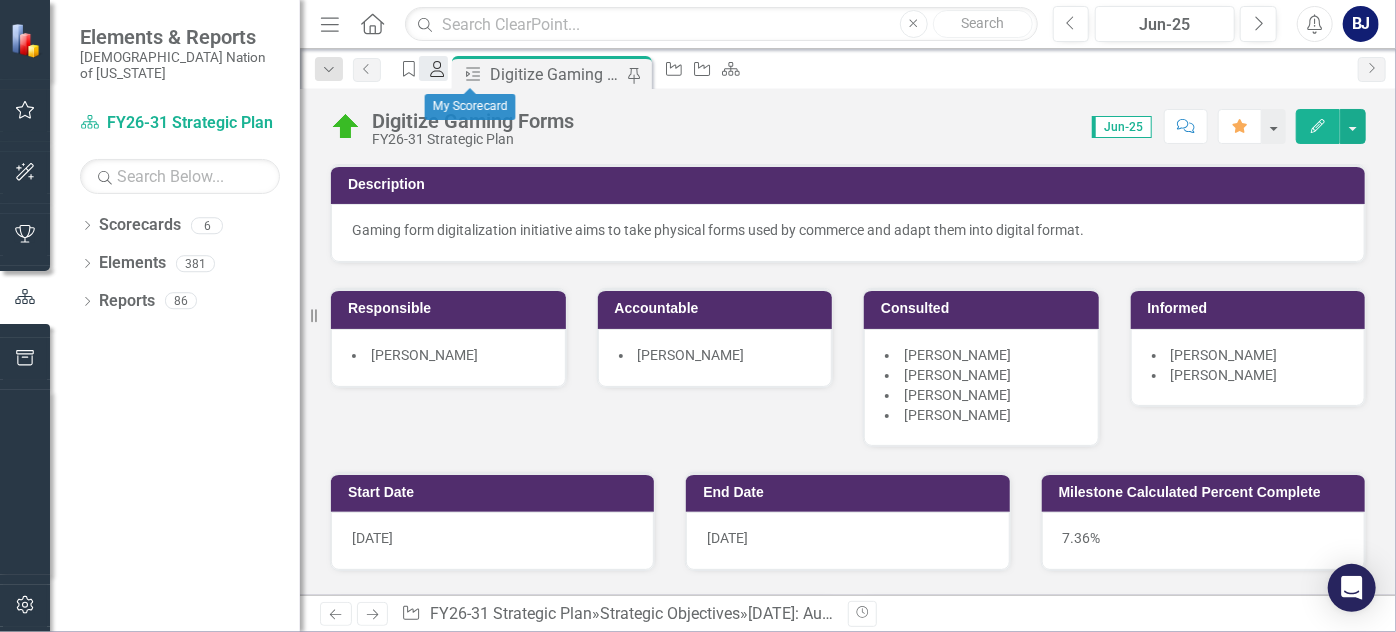 click on "My Scorecard" 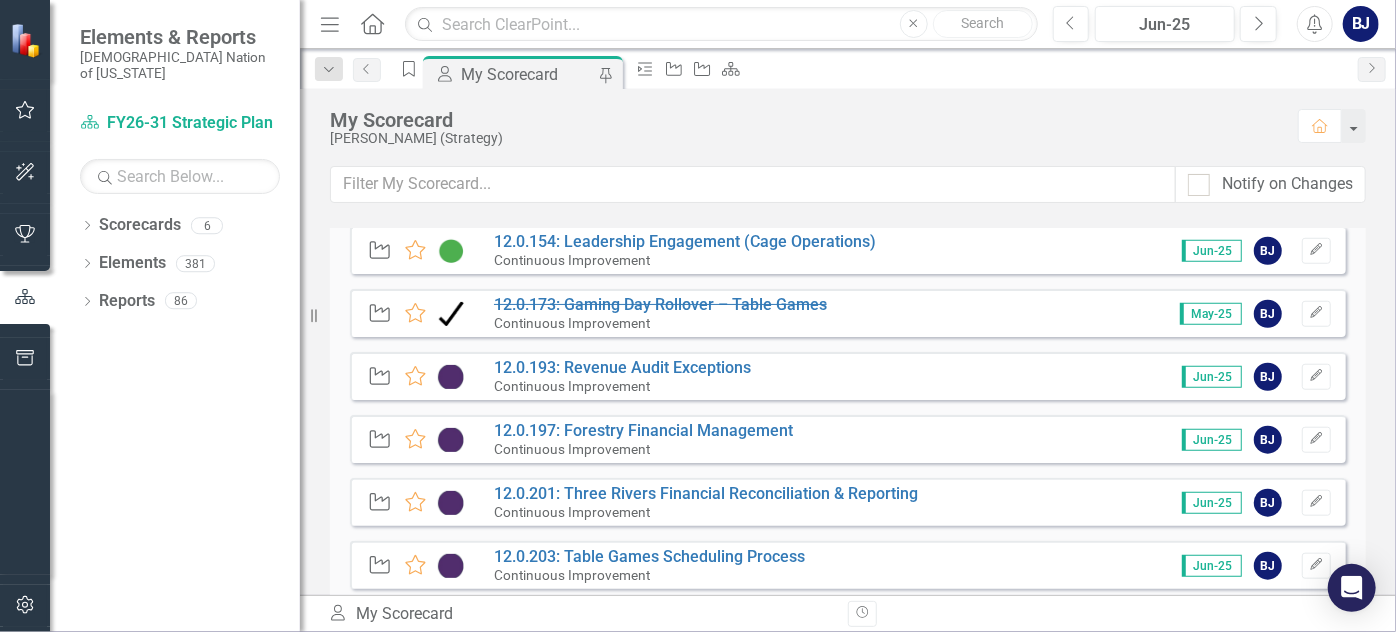 scroll, scrollTop: 954, scrollLeft: 0, axis: vertical 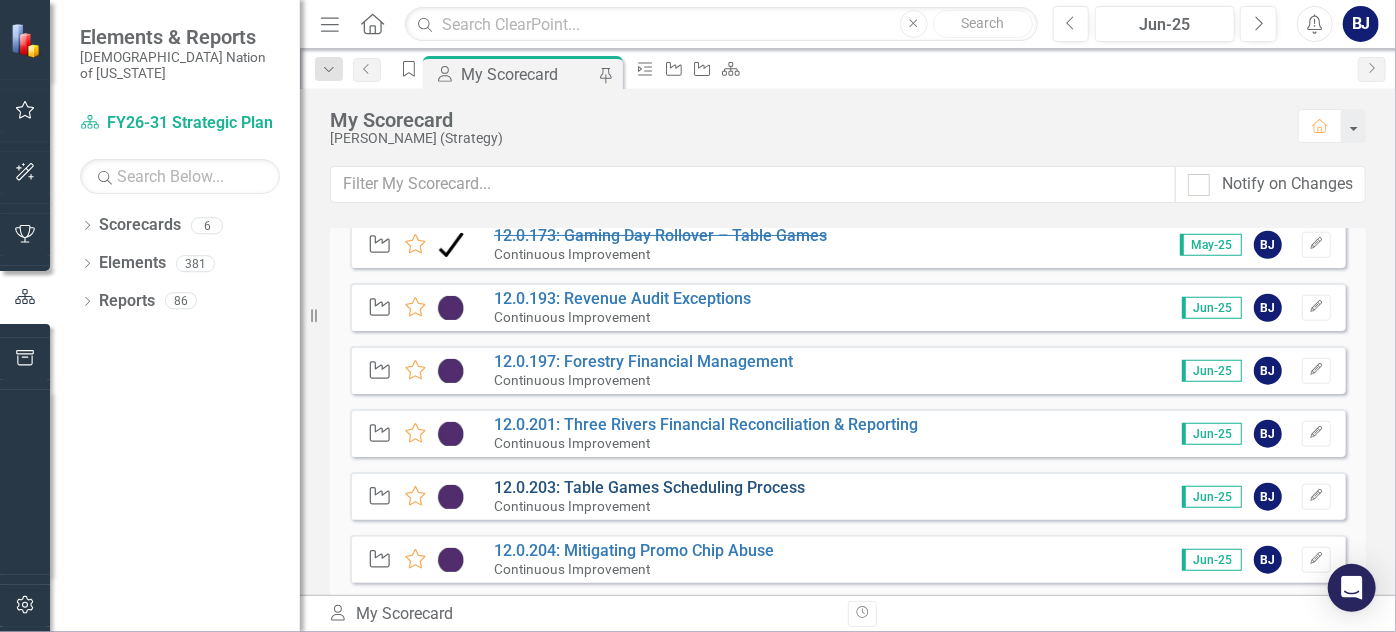 click on "12.0.203: Table Games Scheduling Process" at bounding box center [649, 487] 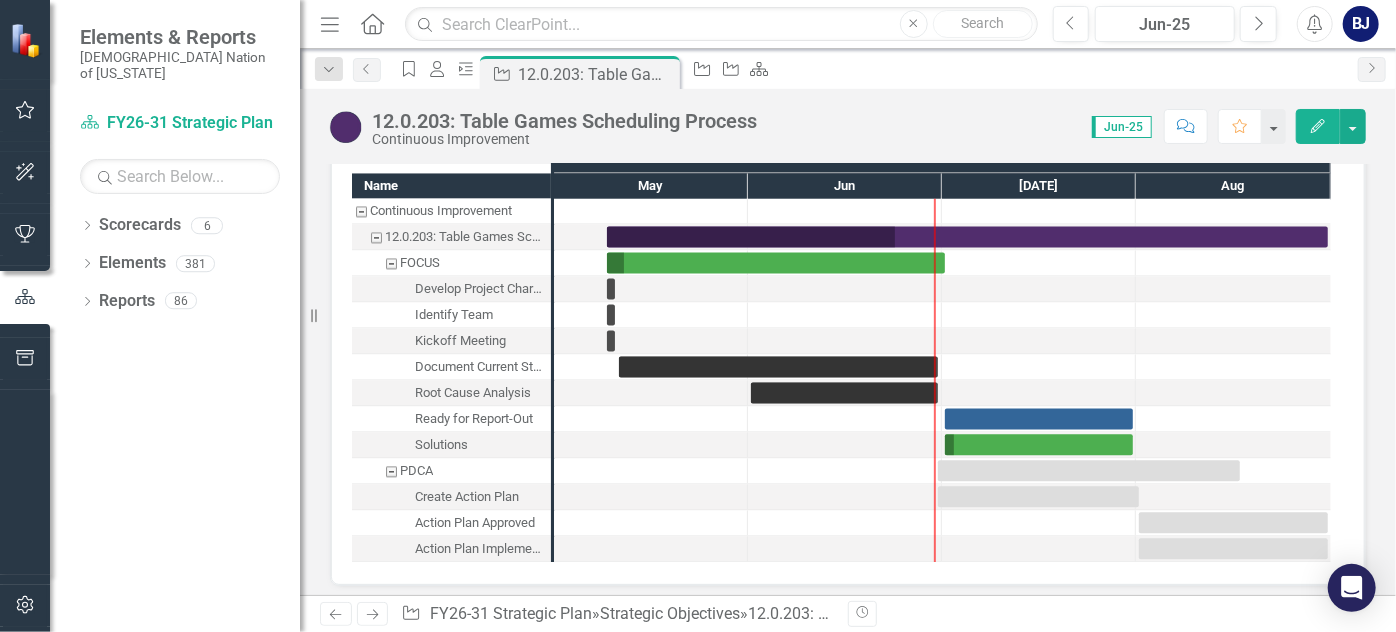 scroll, scrollTop: 2150, scrollLeft: 0, axis: vertical 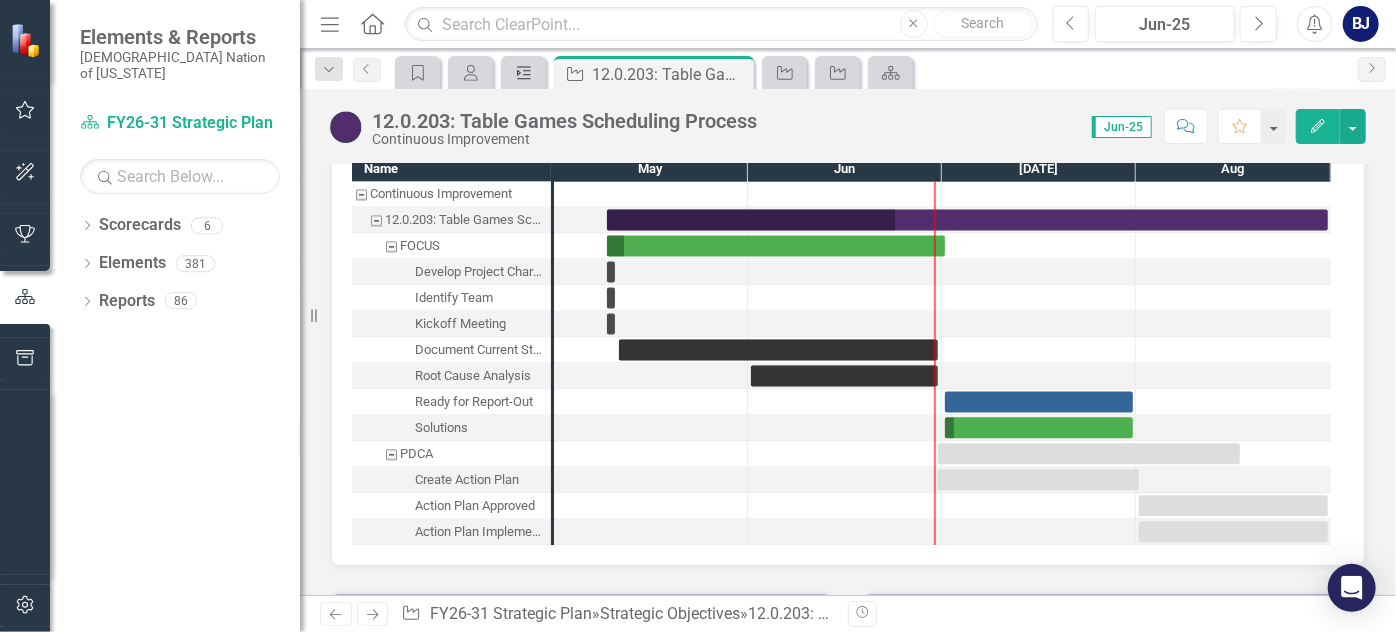 click on "Milestone" 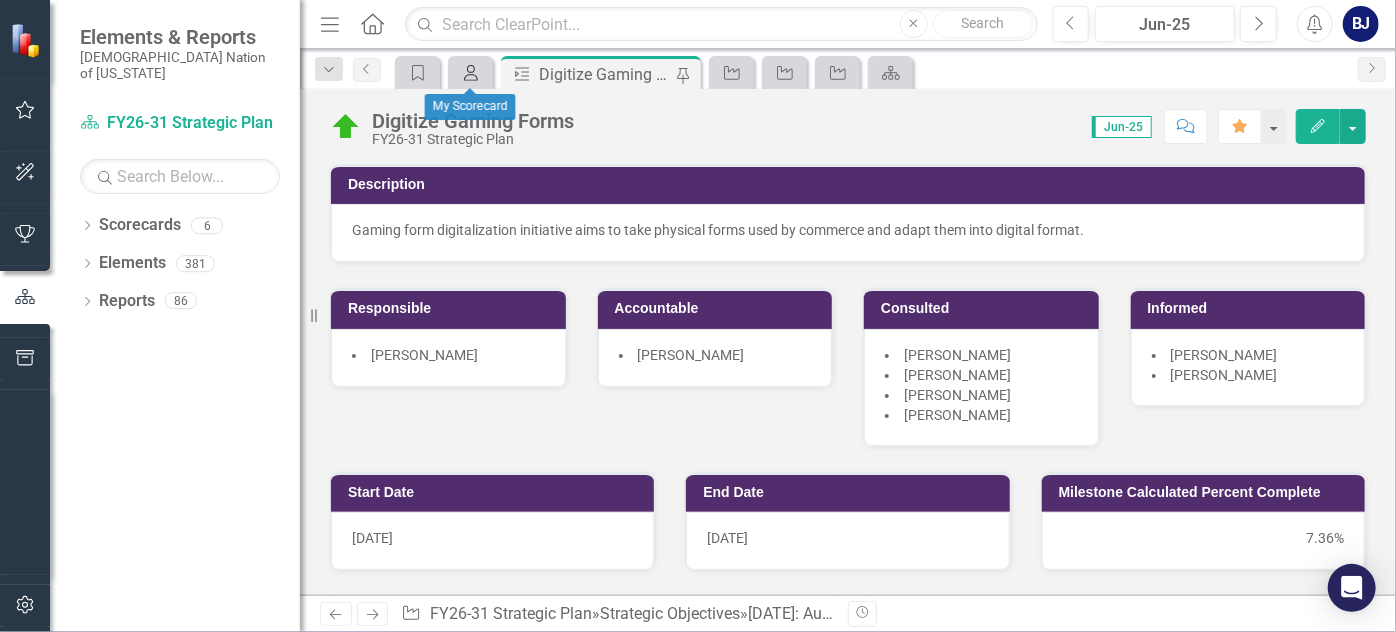 click on "My Scorecard" 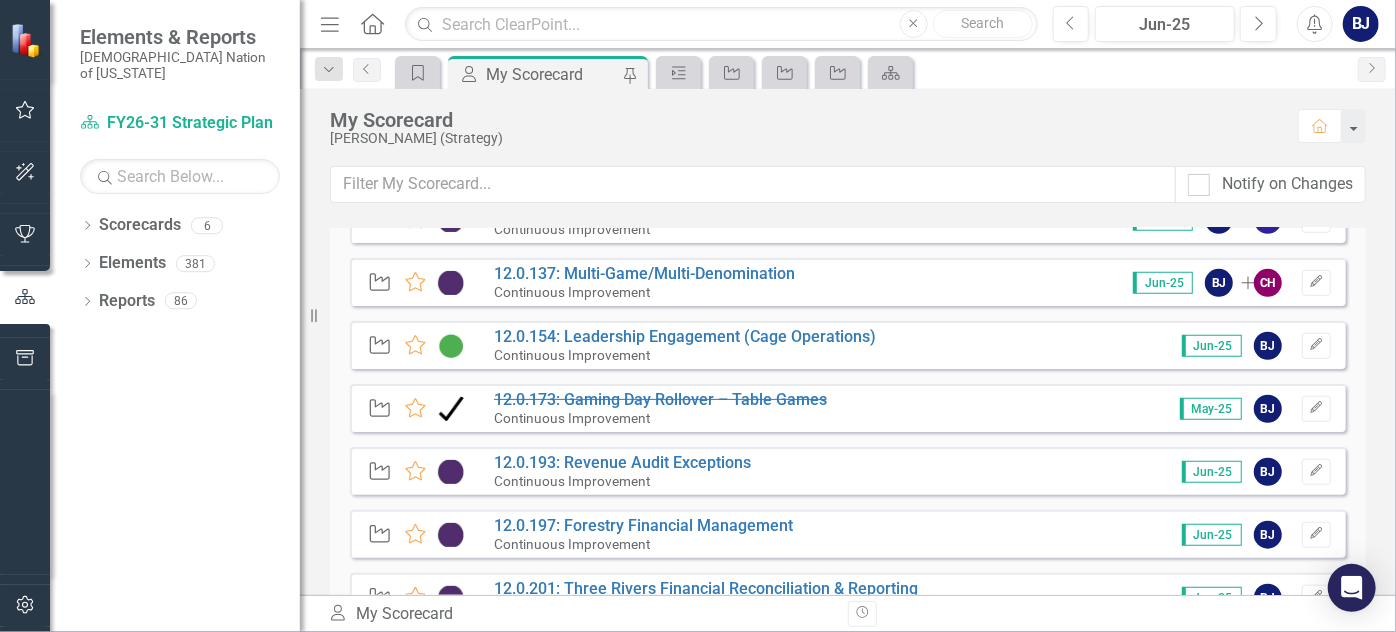 scroll, scrollTop: 803, scrollLeft: 0, axis: vertical 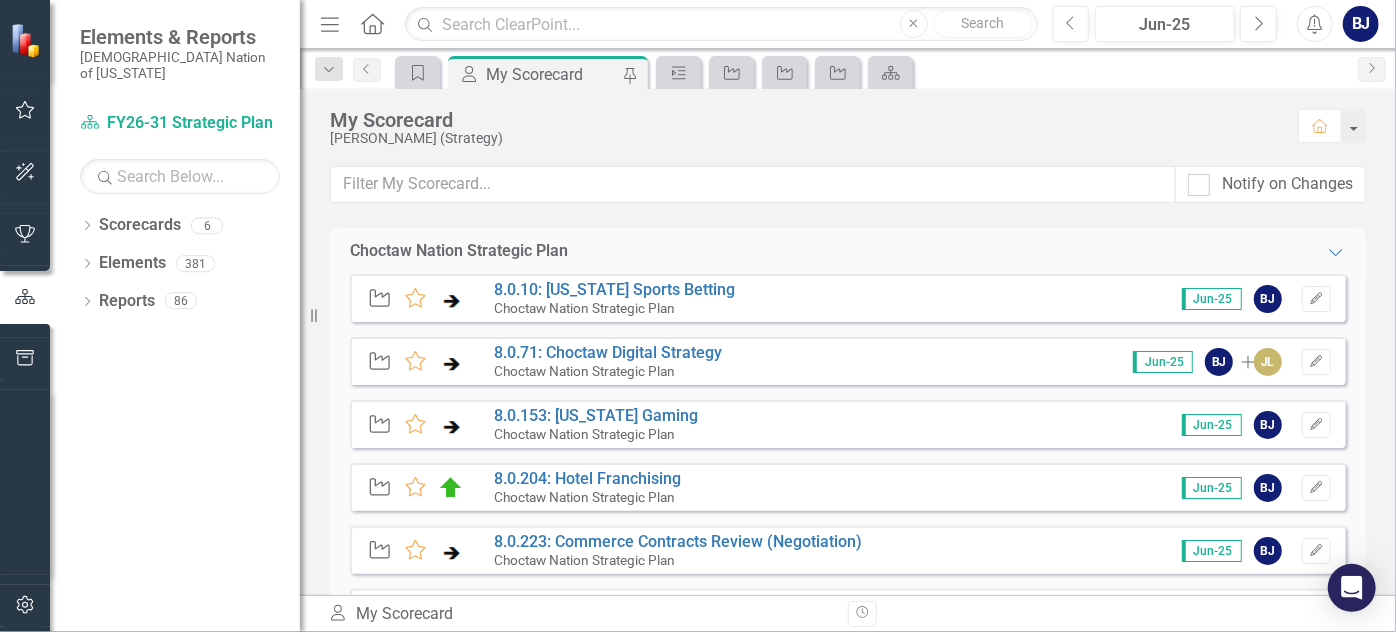 click on "My Scorecard Brooke Johnson (Strategy) Home" at bounding box center [848, 127] 